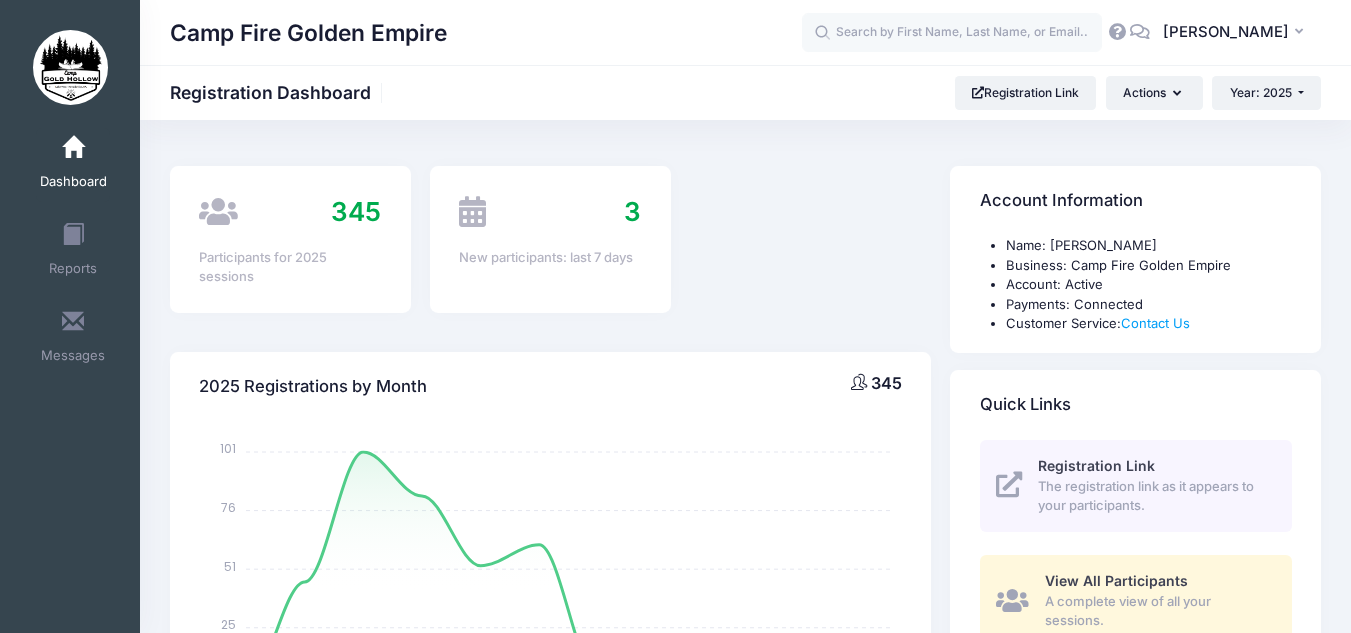 select 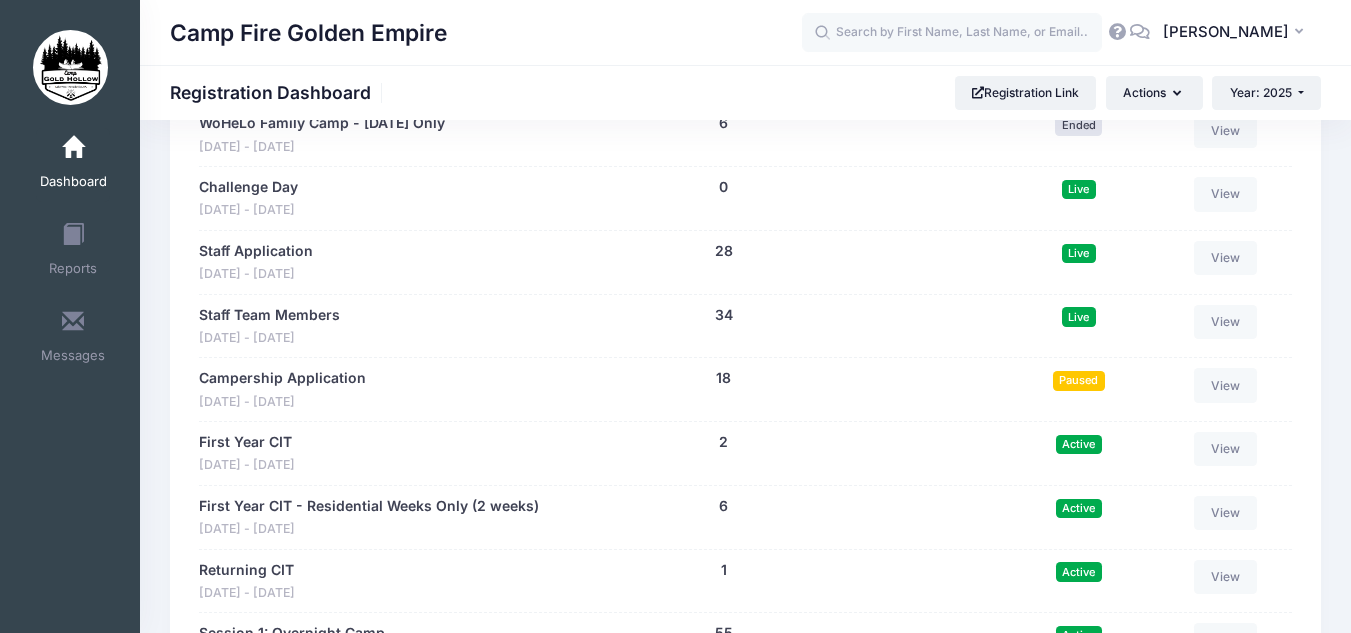 scroll, scrollTop: 1549, scrollLeft: 0, axis: vertical 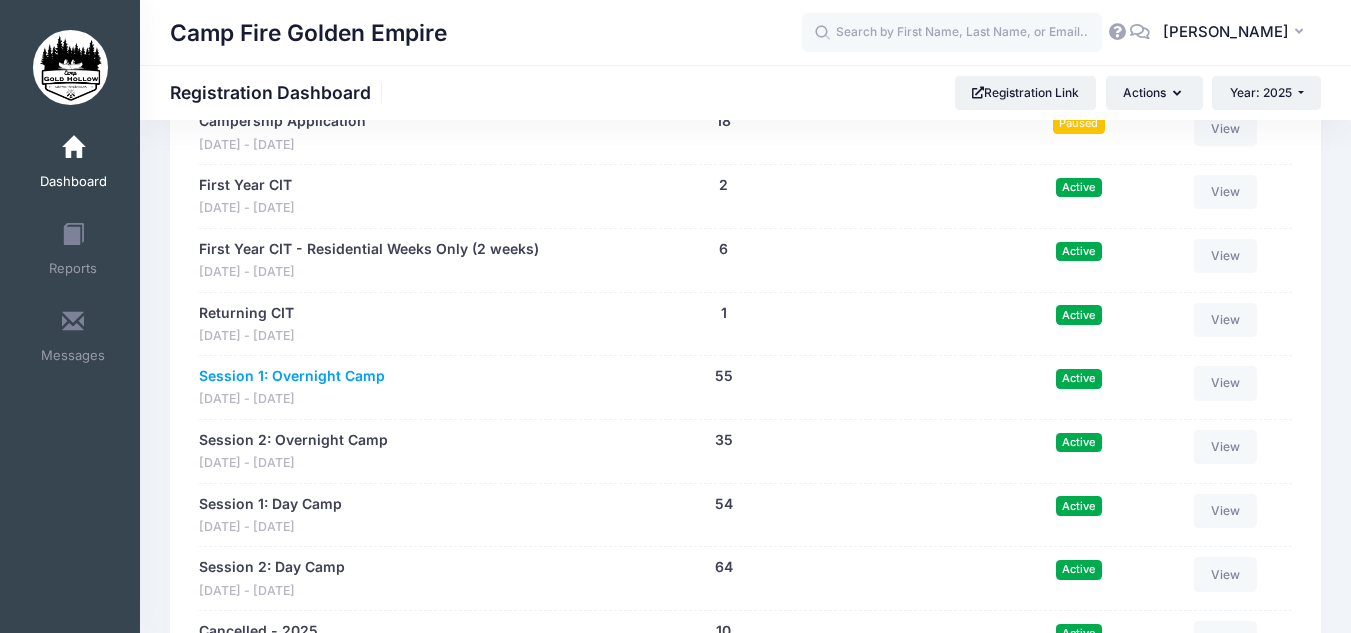 click on "Session 1: Overnight Camp" at bounding box center [292, 376] 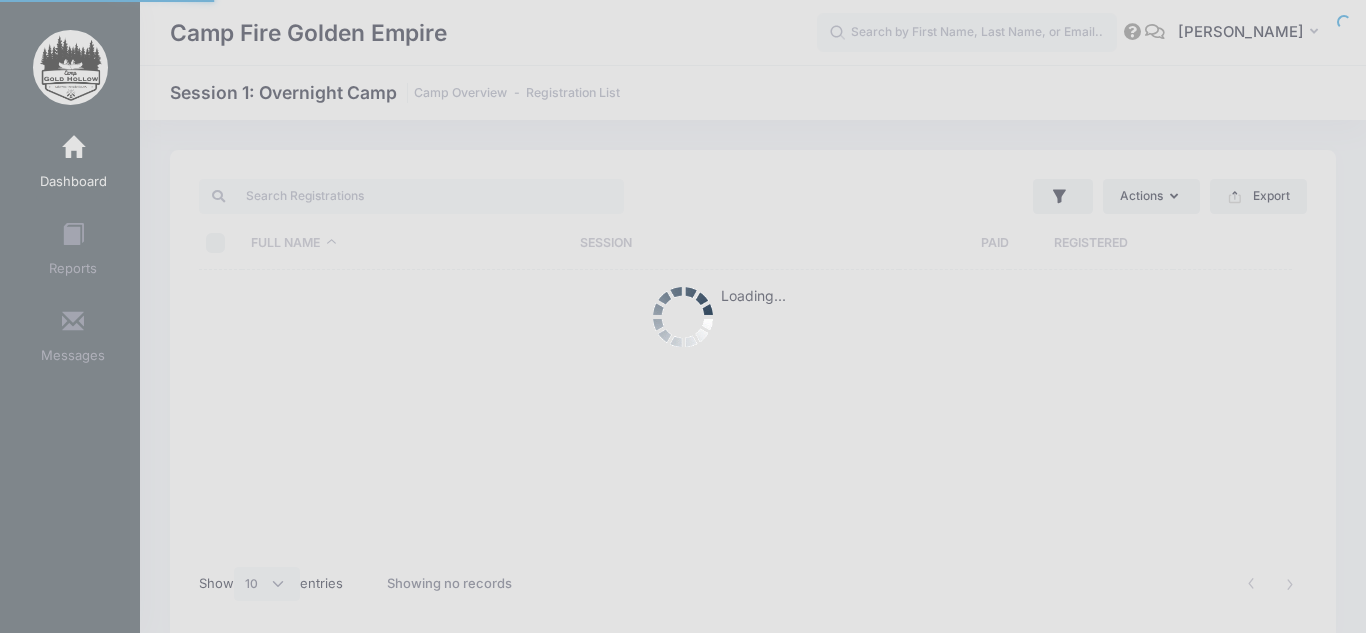 select on "10" 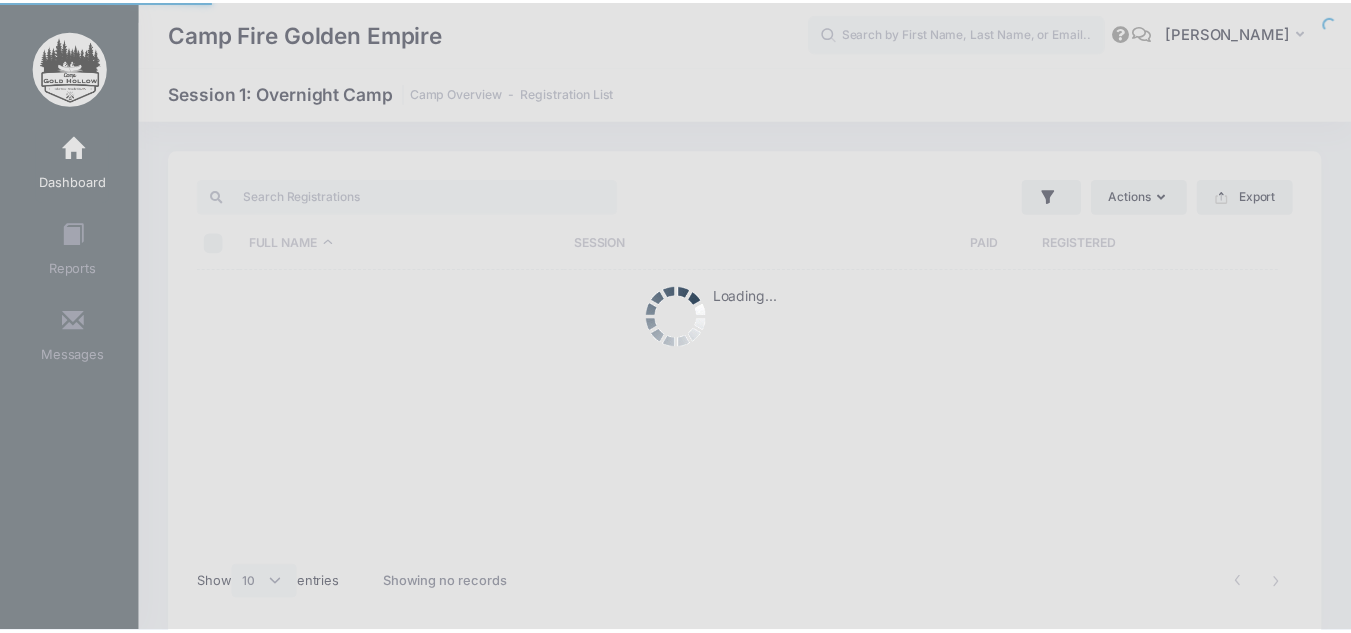 scroll, scrollTop: 0, scrollLeft: 0, axis: both 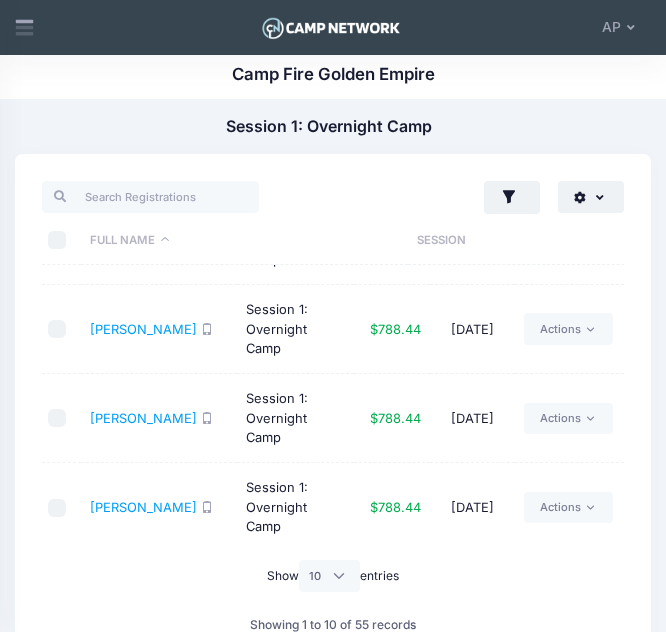 click on "Actions      Assign Labels
Send Email
Send SMS
Send Payment Reminder
Send Document Upload Reminder
Request Additional Information
Deleted Registrations
Filter Options
Payment Status:
All
Paid Full" at bounding box center [333, 441] 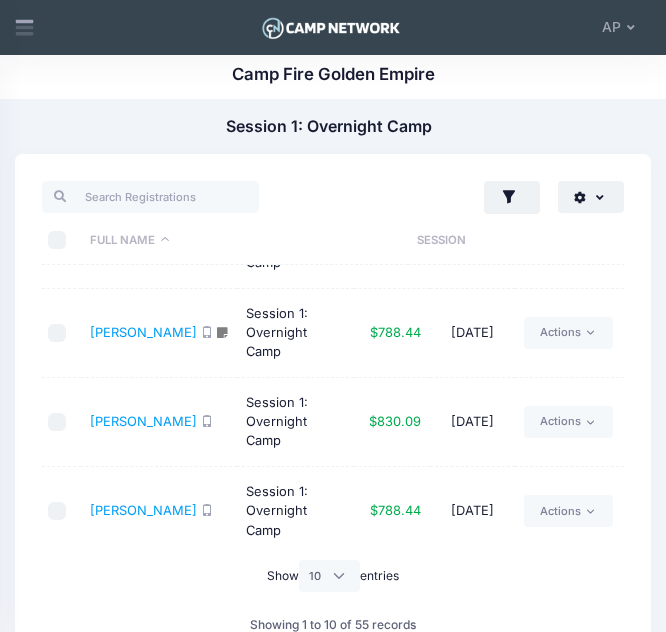 scroll, scrollTop: 607, scrollLeft: 0, axis: vertical 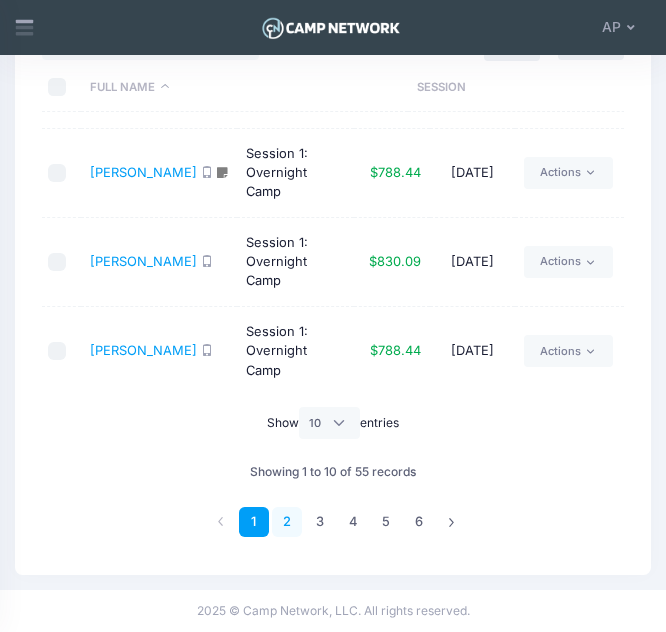 click on "2" at bounding box center (287, 522) 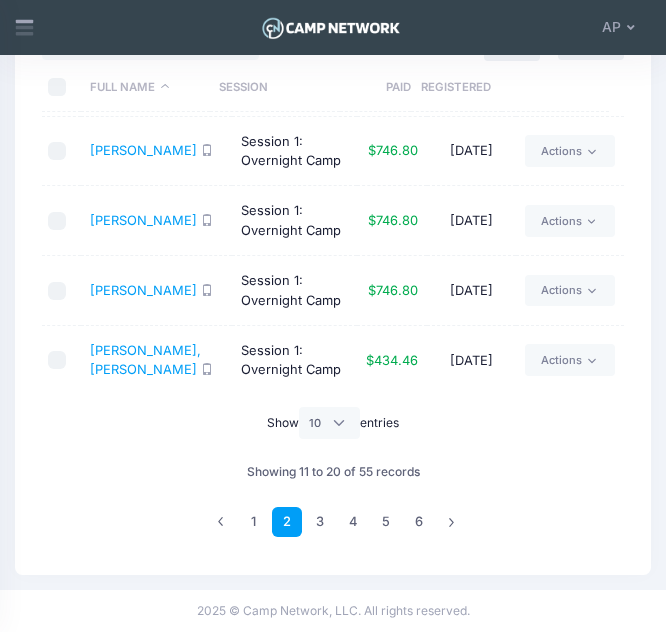 scroll, scrollTop: 413, scrollLeft: 0, axis: vertical 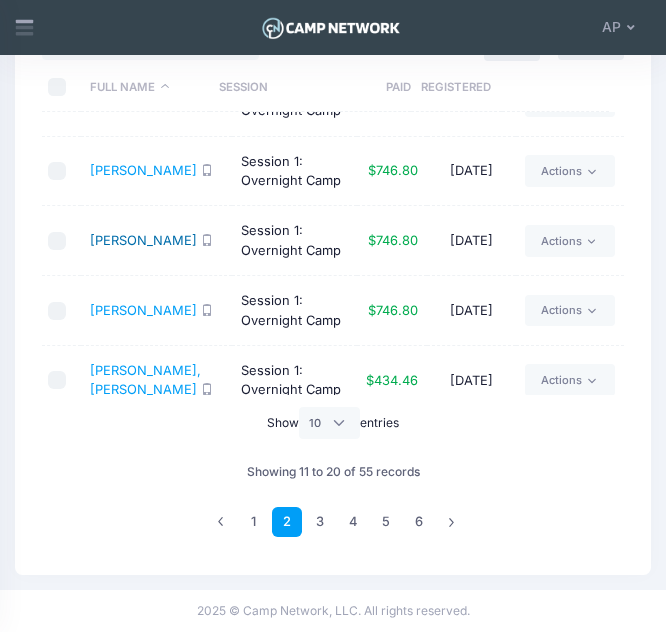 click on "Fassler, Curtis" at bounding box center (143, 240) 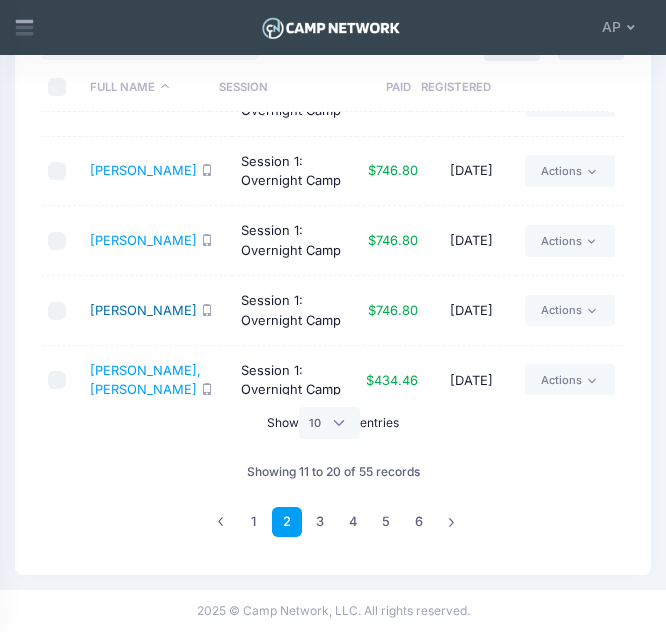 click on "Fassler, Sophie" at bounding box center [143, 310] 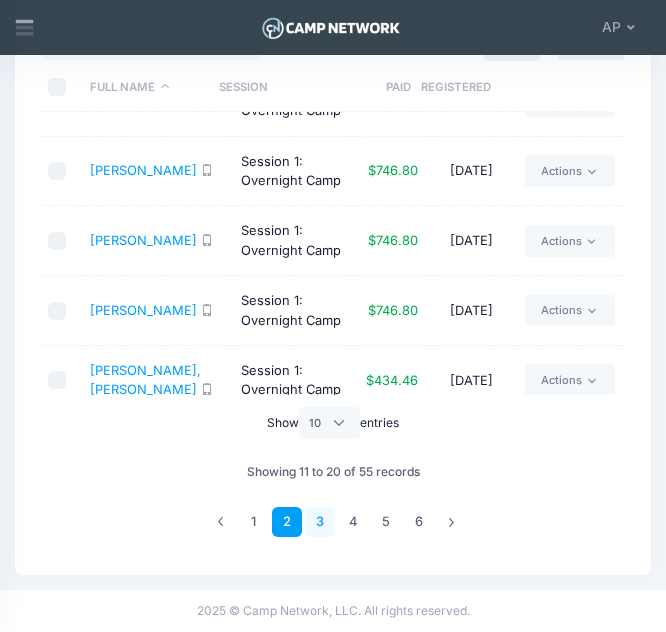 click on "3" at bounding box center [320, 522] 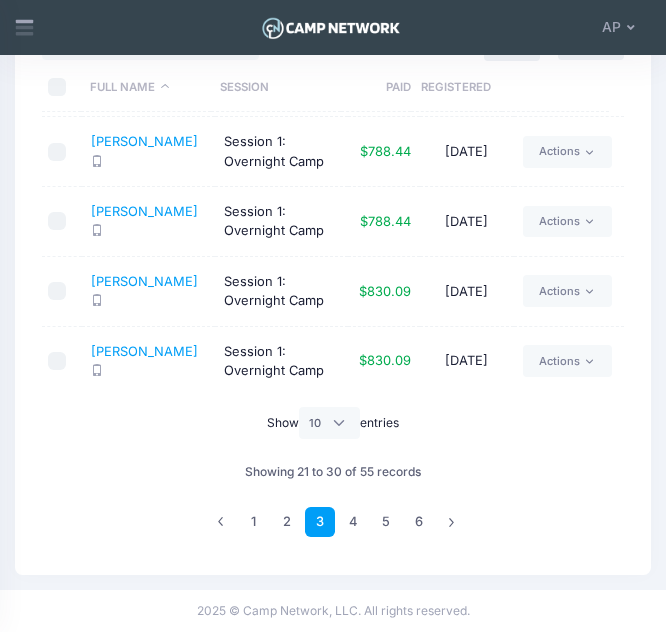 scroll, scrollTop: 0, scrollLeft: 0, axis: both 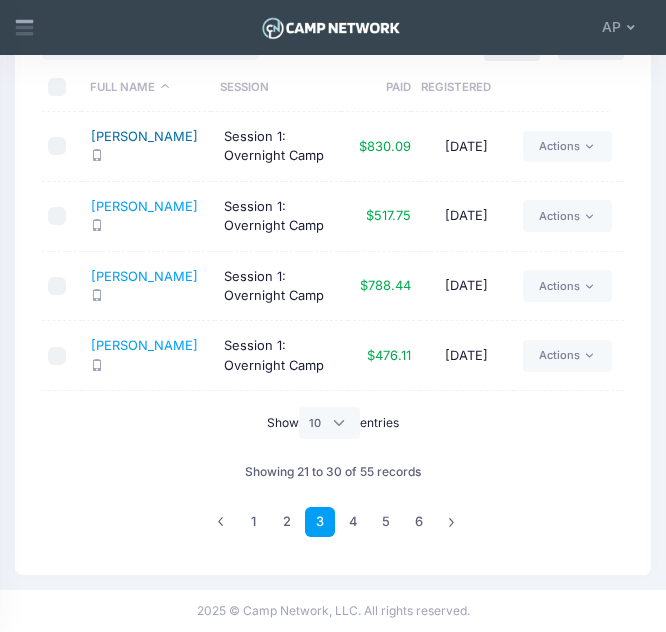 click on "Ferreira, Daniel" at bounding box center [144, 136] 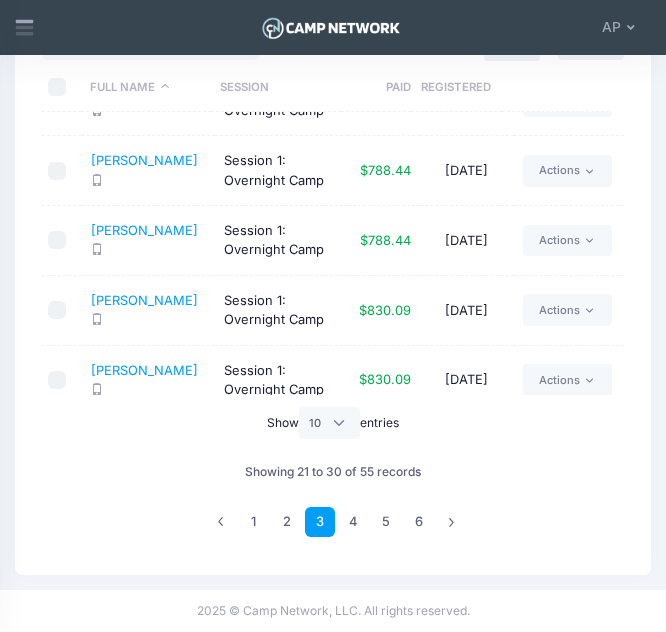 scroll, scrollTop: 413, scrollLeft: 0, axis: vertical 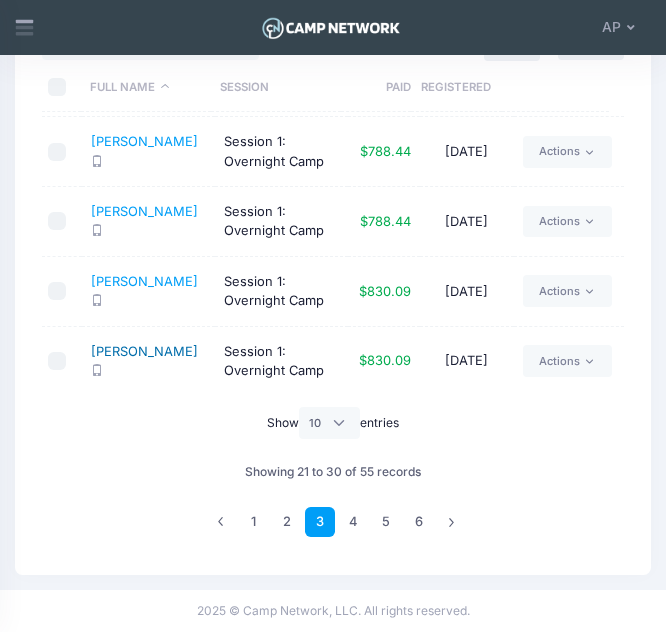 click on "[PERSON_NAME]" at bounding box center [144, 351] 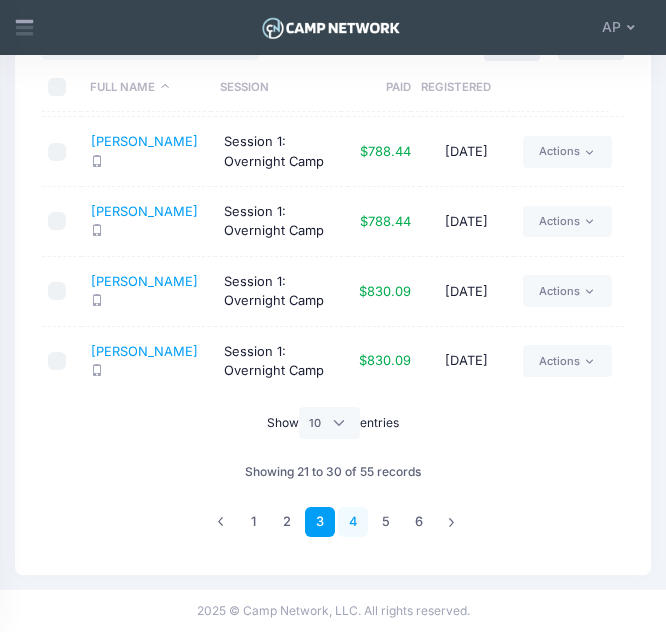 click on "4" at bounding box center (353, 522) 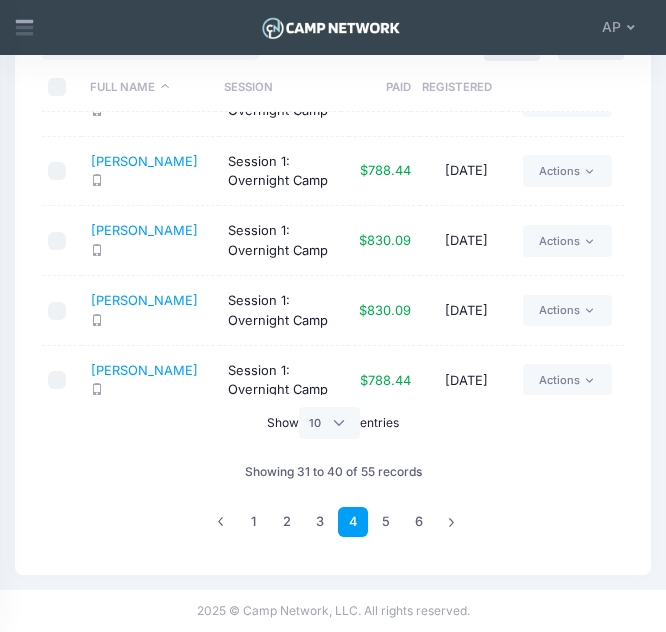 click on "Mathiasen, Miles" at bounding box center [150, 241] 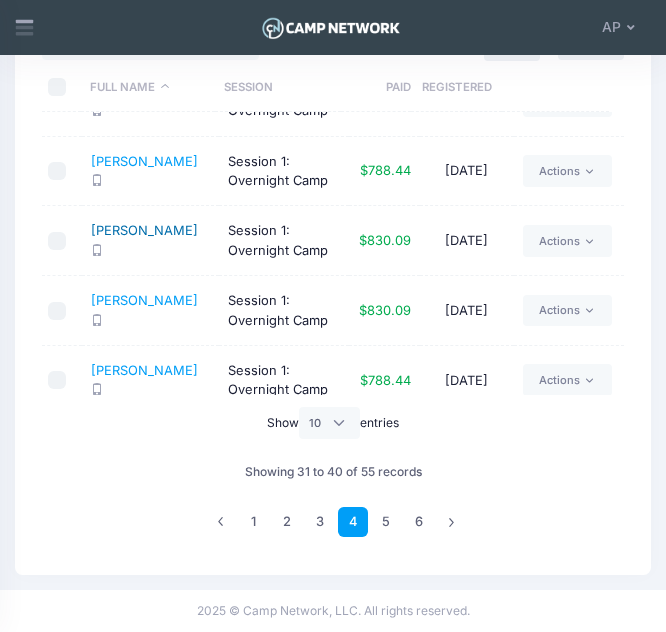click on "Mathiasen, Miles" at bounding box center (144, 230) 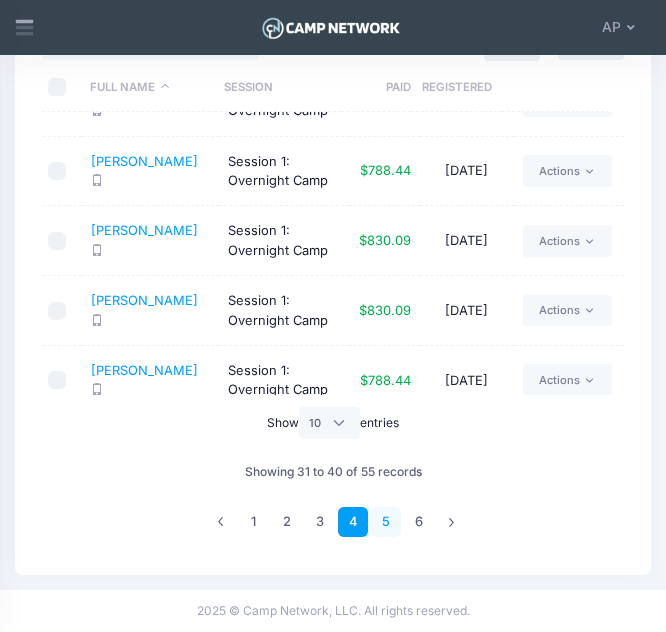 click on "5" at bounding box center [386, 522] 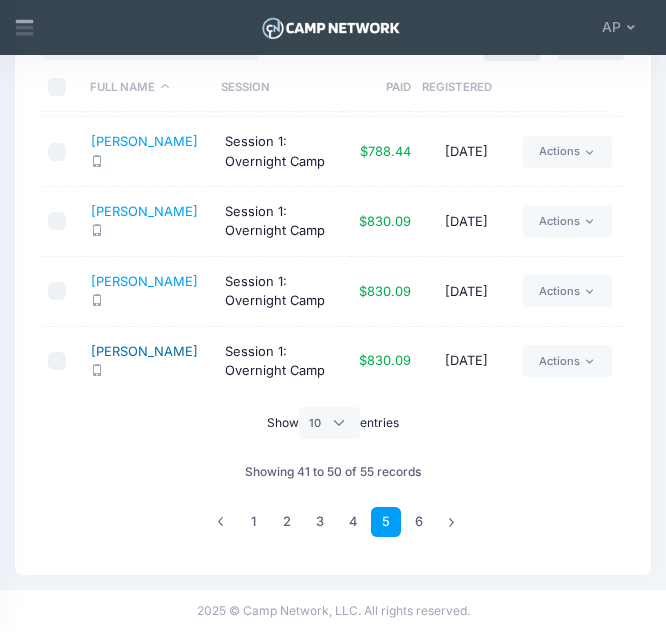 click on "Smith, Roxann" at bounding box center [144, 351] 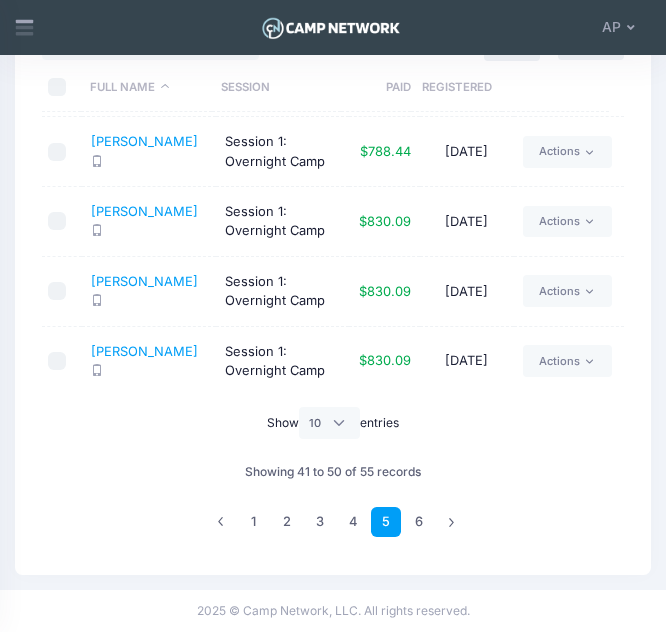 scroll, scrollTop: 0, scrollLeft: 0, axis: both 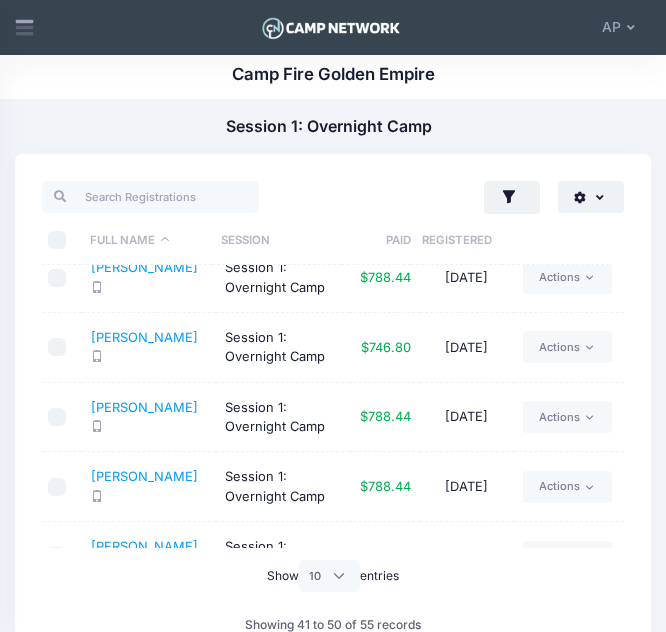 click on "Session 1: Overnight Camp" at bounding box center (282, 418) 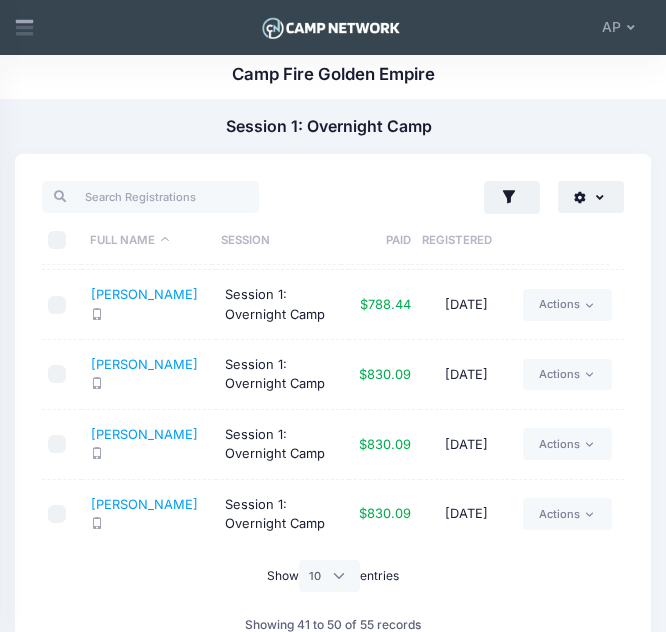 scroll, scrollTop: 153, scrollLeft: 0, axis: vertical 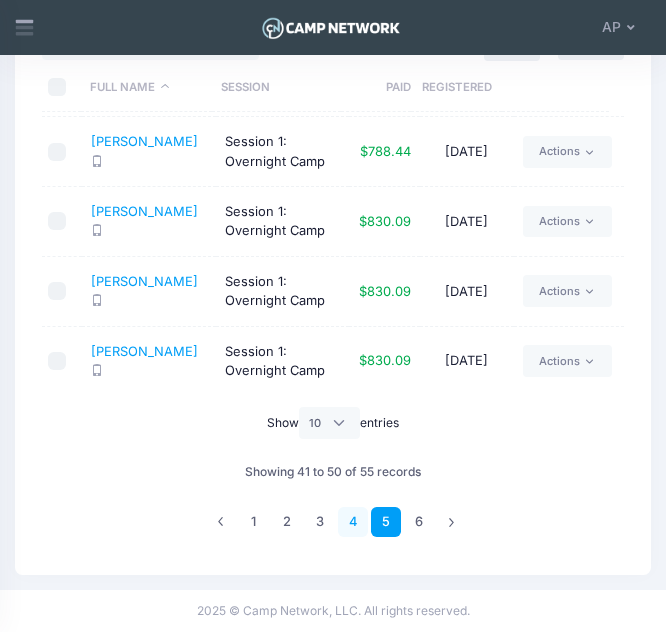 click on "4" at bounding box center [353, 522] 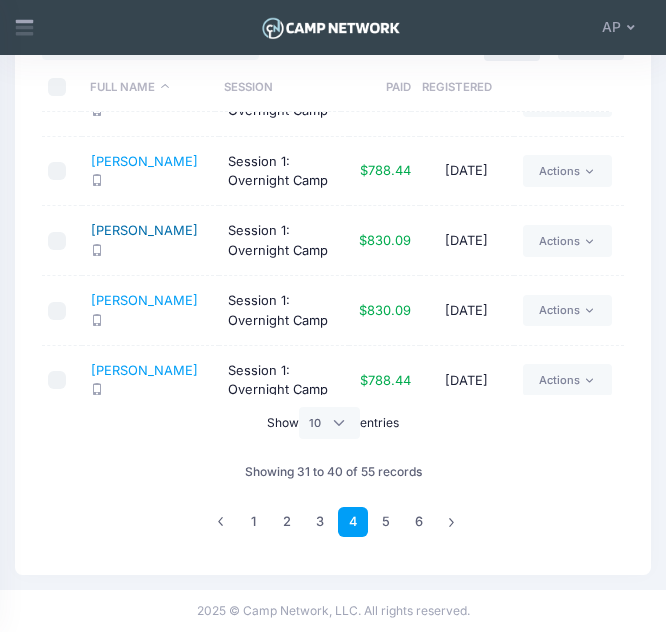 click on "Mathiasen, Miles" at bounding box center (144, 230) 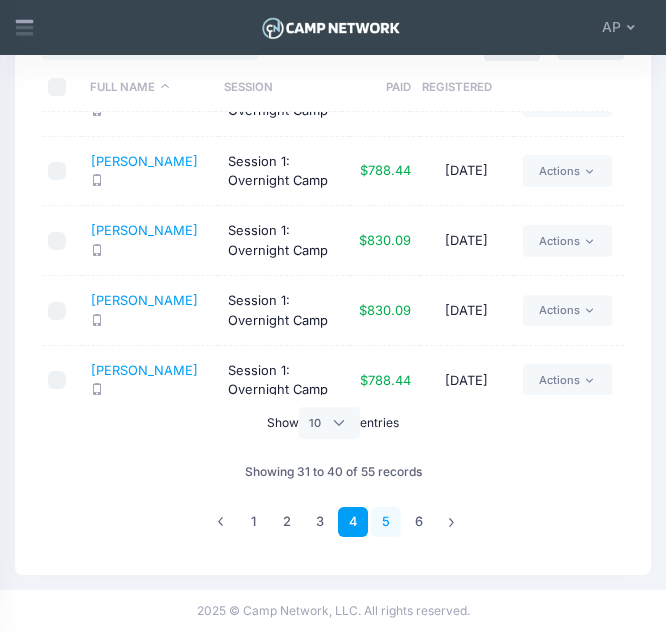 click on "5" at bounding box center (386, 522) 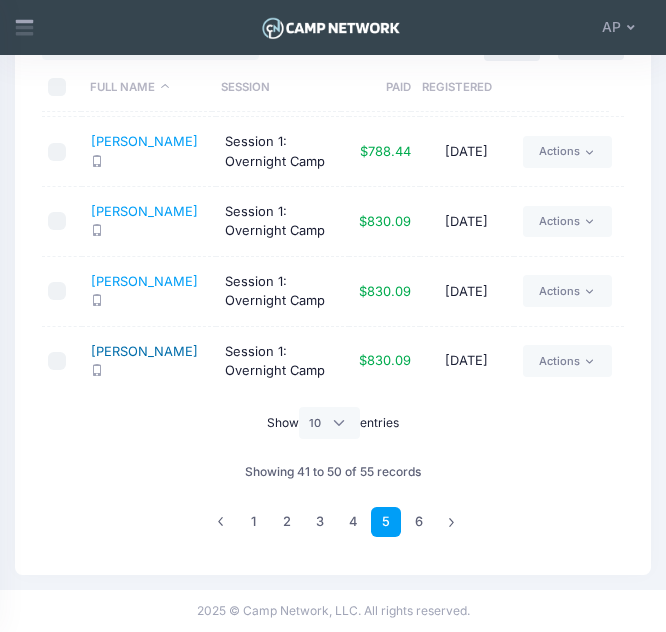 click on "Smith, Roxann" at bounding box center [144, 351] 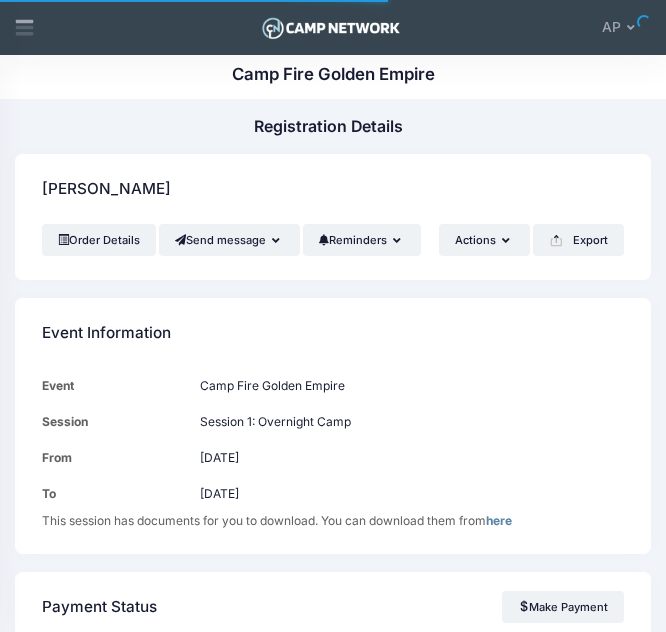scroll, scrollTop: 0, scrollLeft: 0, axis: both 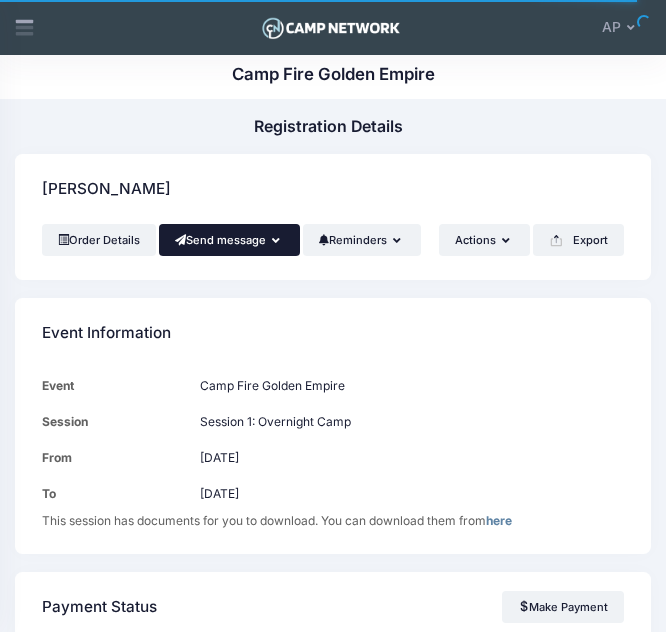 click on "Send message" at bounding box center [229, 240] 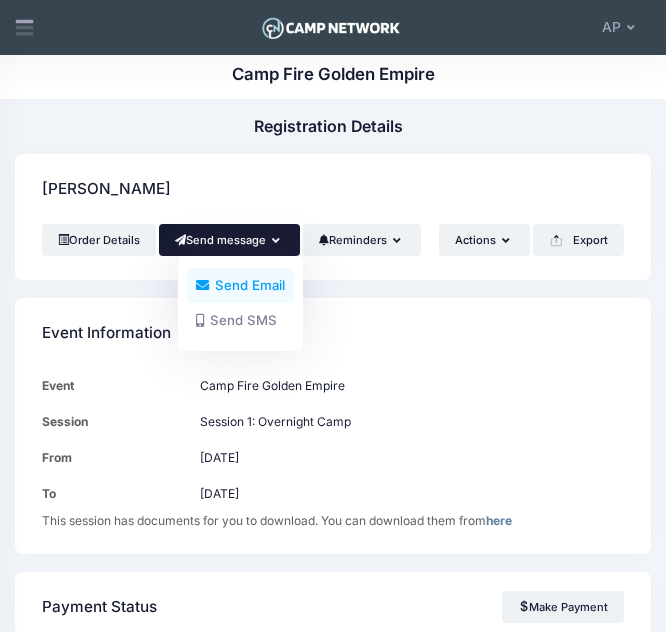 click on "Send Email" at bounding box center [240, 285] 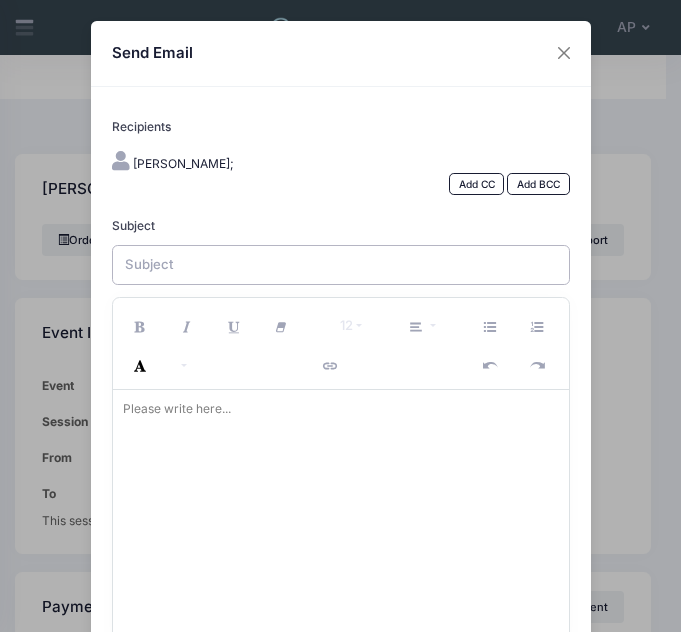 click on "Subject" at bounding box center [341, 265] 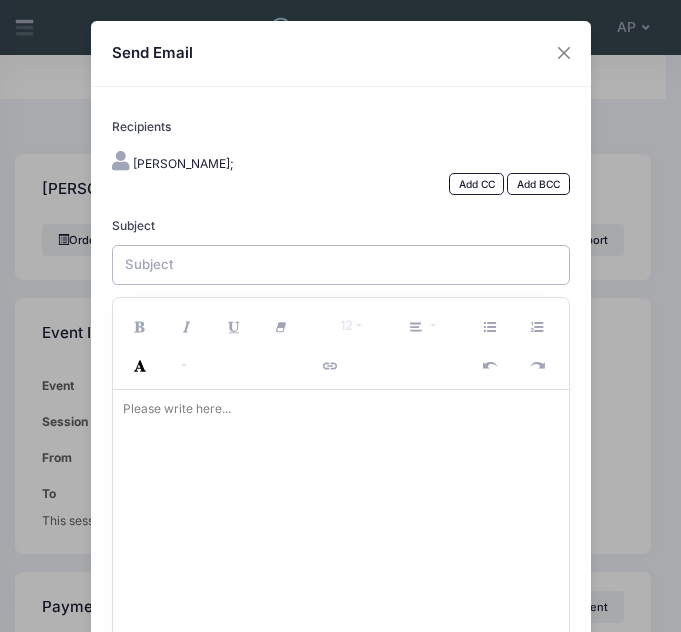type on "Health Forms missing" 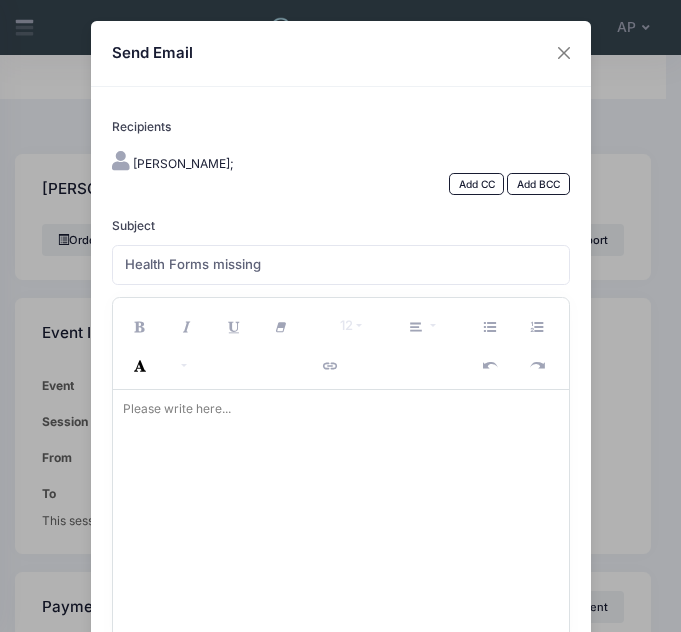 click at bounding box center (341, 515) 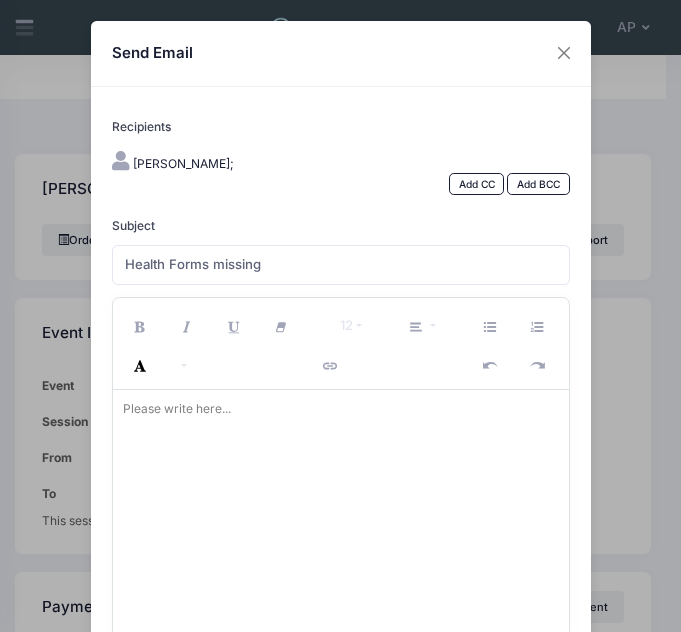 drag, startPoint x: 282, startPoint y: 478, endPoint x: 175, endPoint y: 497, distance: 108.67382 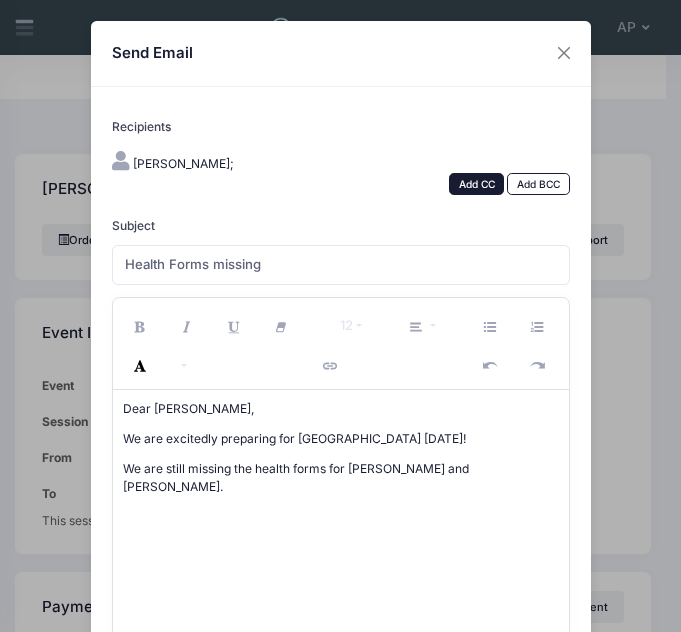 click on "Add CC" at bounding box center (476, 184) 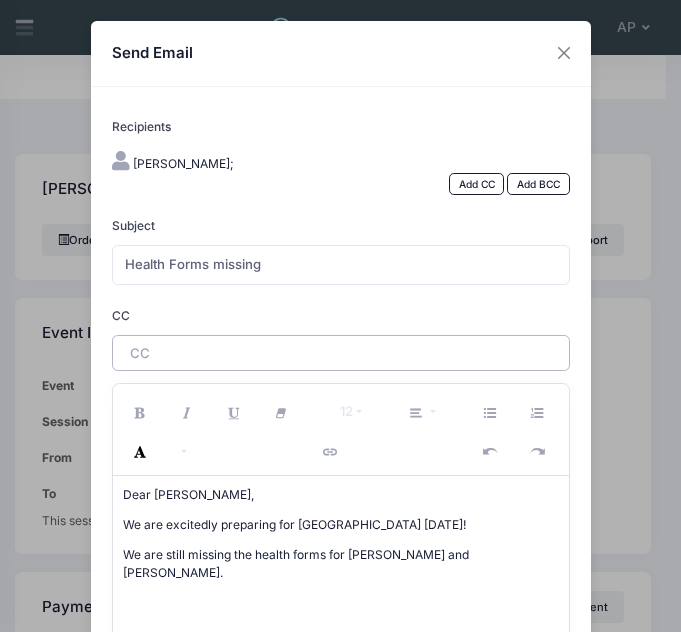 click on "​" at bounding box center [341, 353] 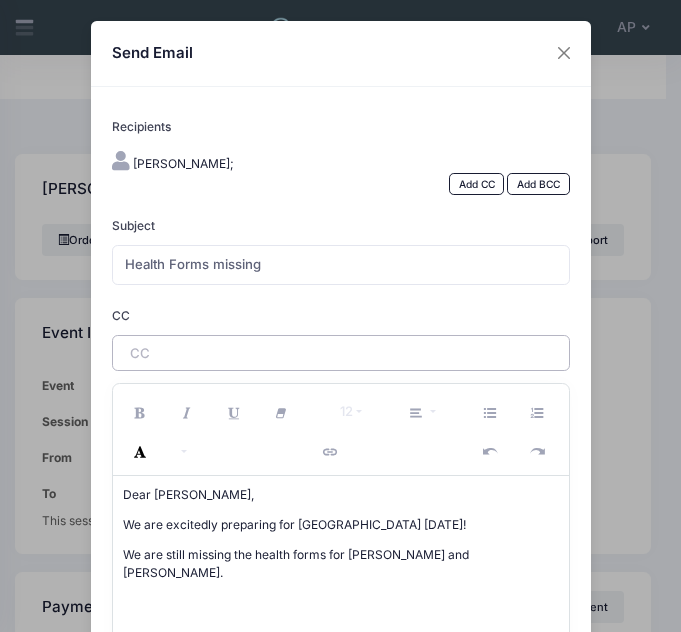 click on "We are still missing the health forms for Curtis and Sophie." at bounding box center (341, 564) 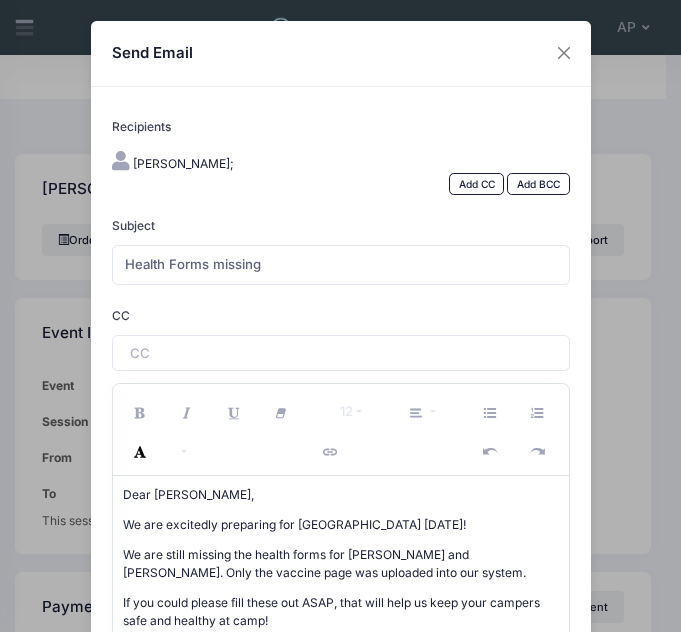 scroll, scrollTop: 148, scrollLeft: 0, axis: vertical 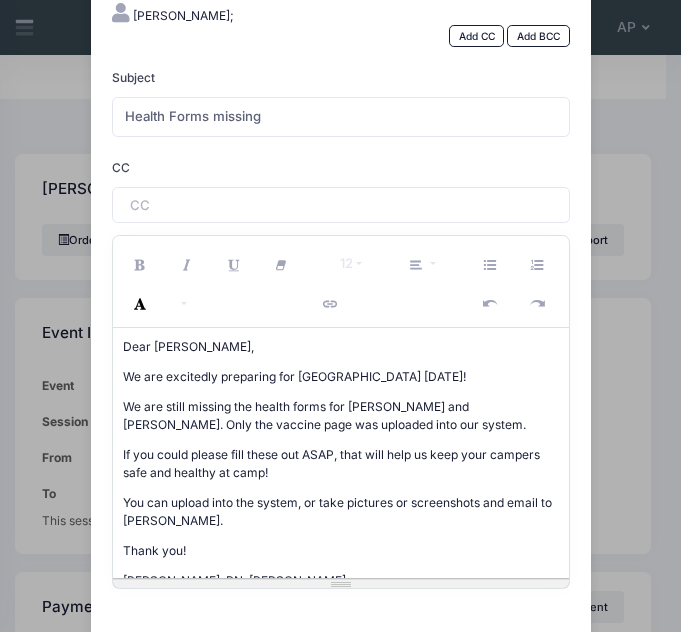 drag, startPoint x: 376, startPoint y: 550, endPoint x: 91, endPoint y: 331, distance: 359.42453 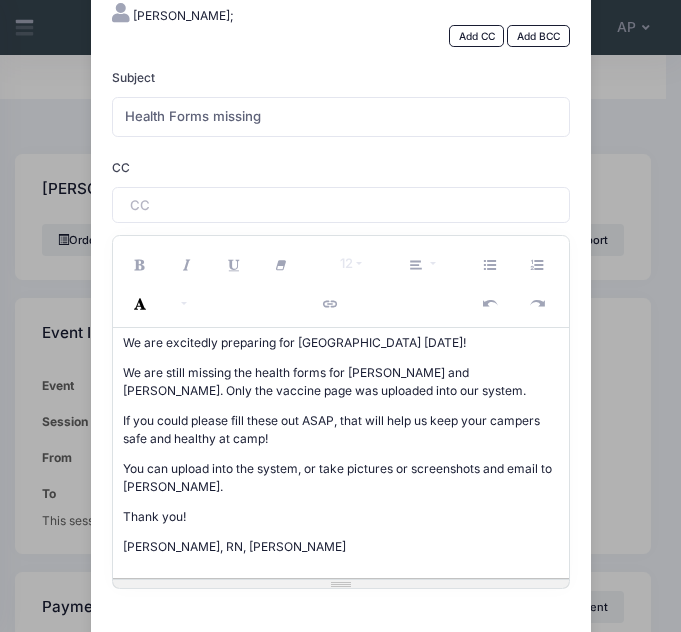 scroll, scrollTop: 445, scrollLeft: 0, axis: vertical 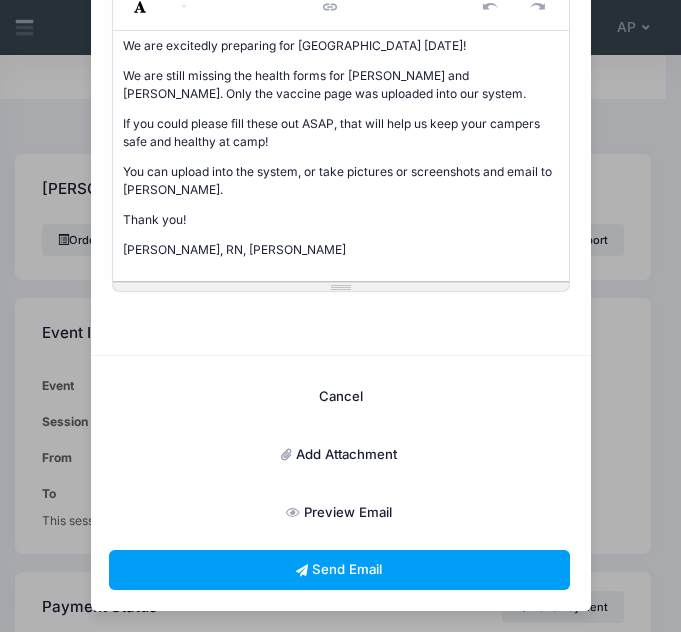 click on "Add Attachment" at bounding box center [339, 455] 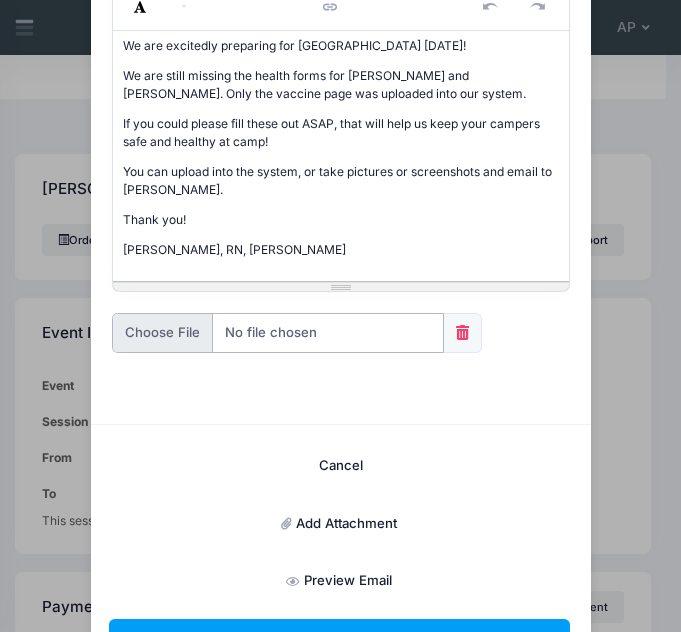 click at bounding box center (278, 333) 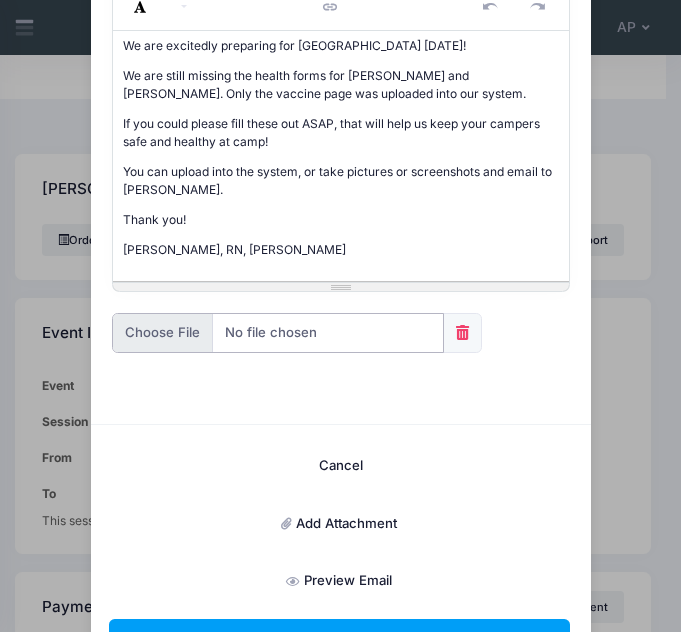 type on "C:\fakepath\Camp Gold Hollow Health Form.pdf" 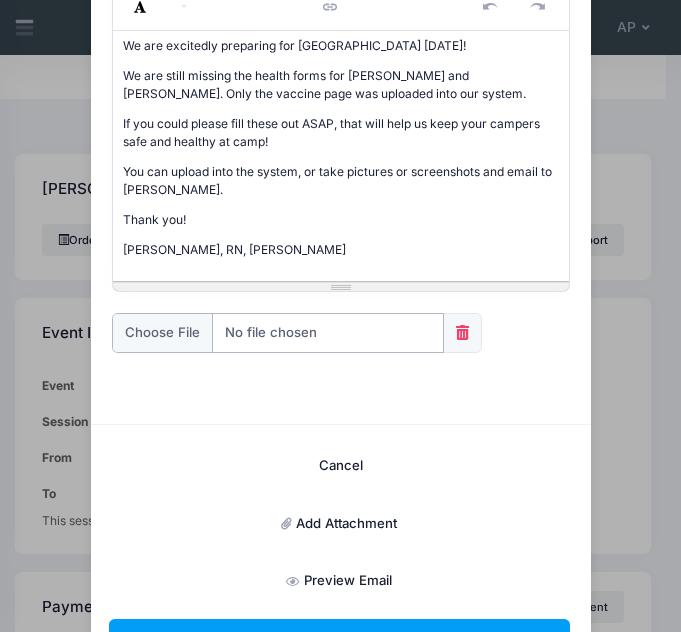 scroll, scrollTop: 514, scrollLeft: 0, axis: vertical 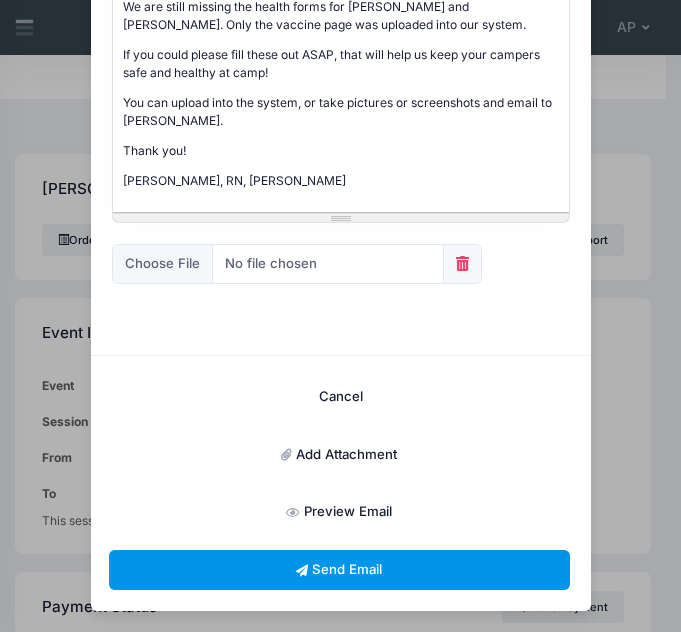 click on "Send Email" at bounding box center [339, 570] 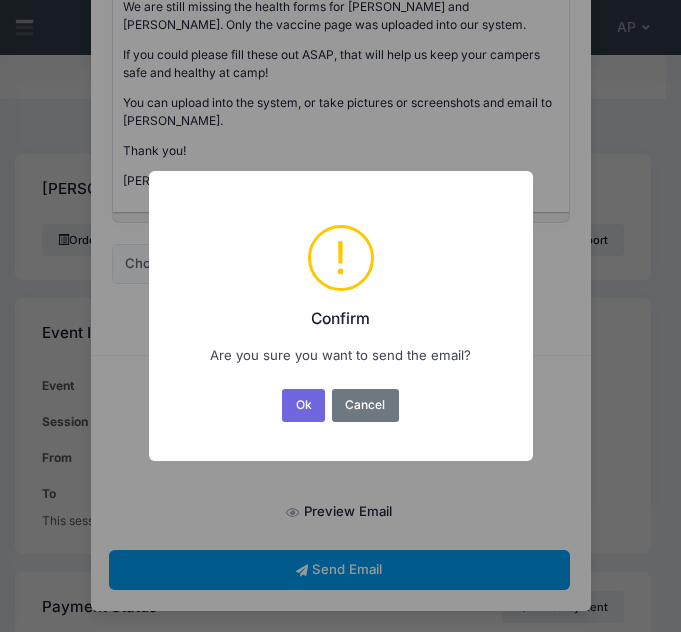 scroll, scrollTop: 0, scrollLeft: 0, axis: both 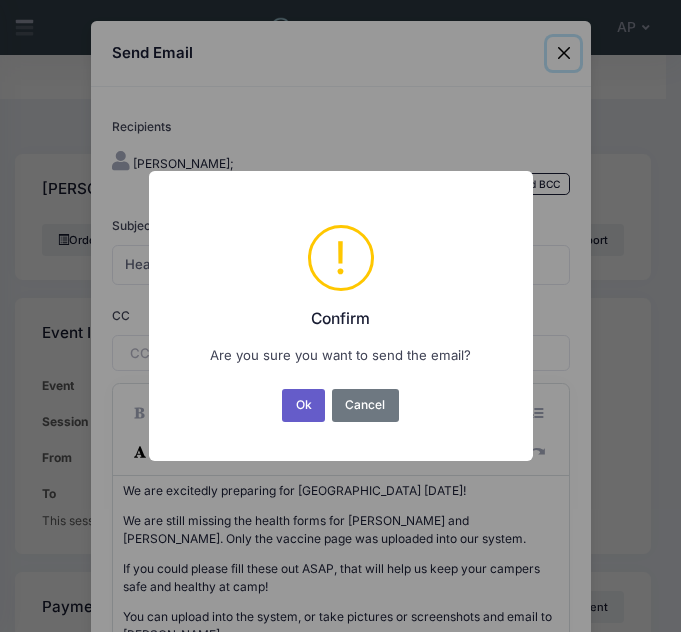 click on "Ok" at bounding box center (303, 405) 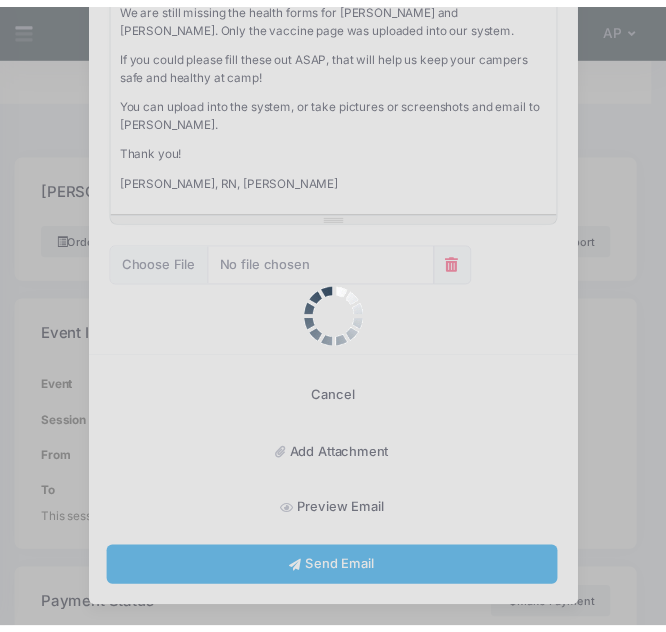 scroll, scrollTop: 445, scrollLeft: 0, axis: vertical 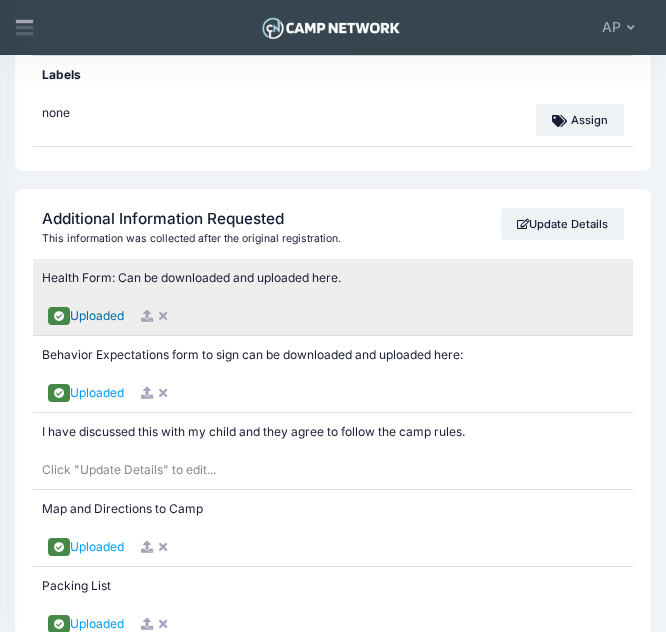 click on "Uploaded" at bounding box center [97, 315] 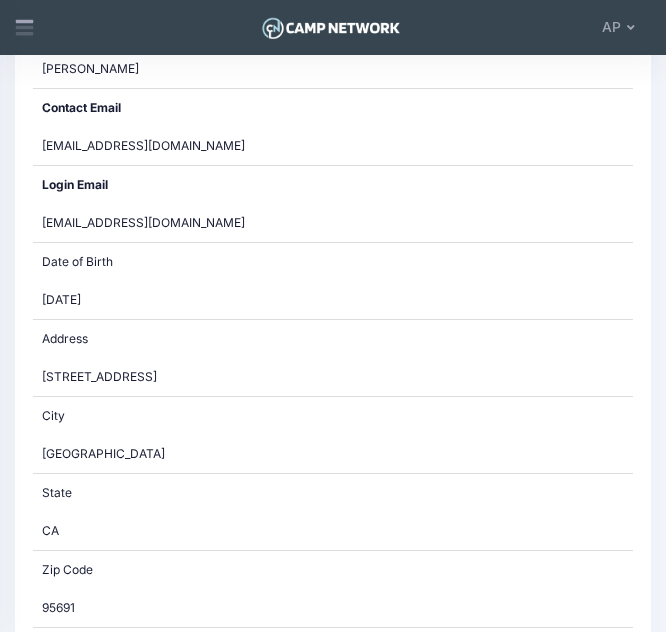 scroll, scrollTop: 0, scrollLeft: 0, axis: both 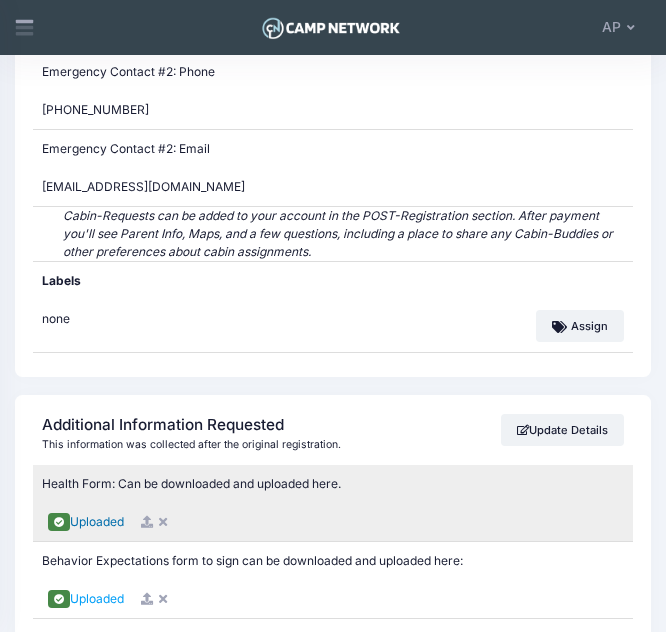 click on "Uploaded" at bounding box center [97, 521] 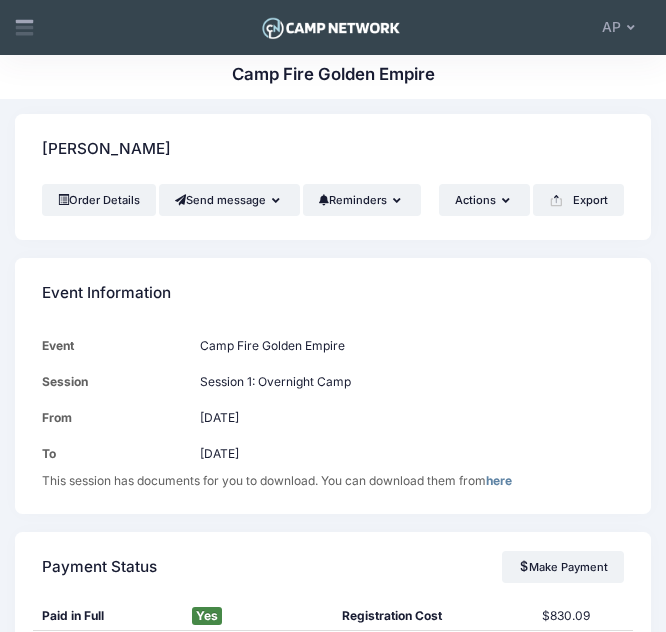 scroll, scrollTop: 0, scrollLeft: 0, axis: both 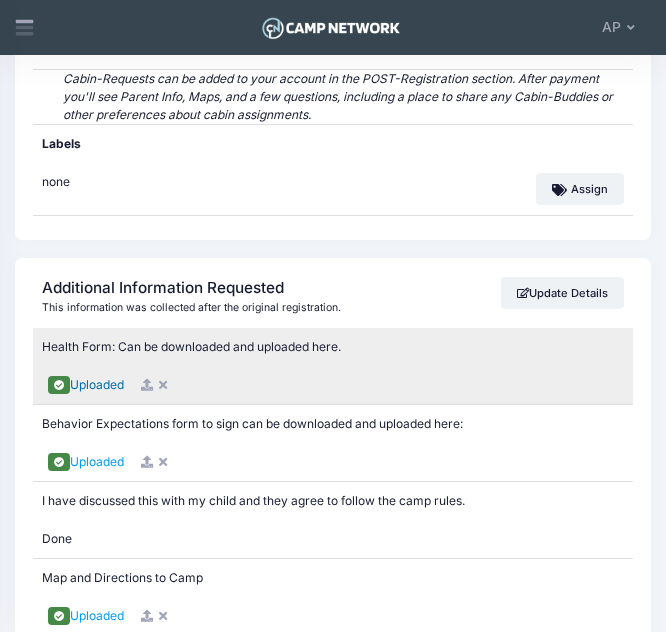 click on "Uploaded" at bounding box center (97, 384) 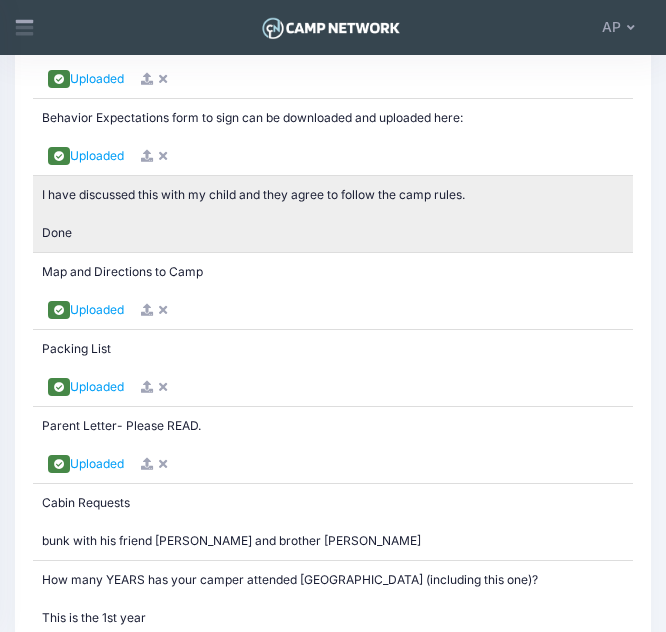 scroll, scrollTop: 2588, scrollLeft: 0, axis: vertical 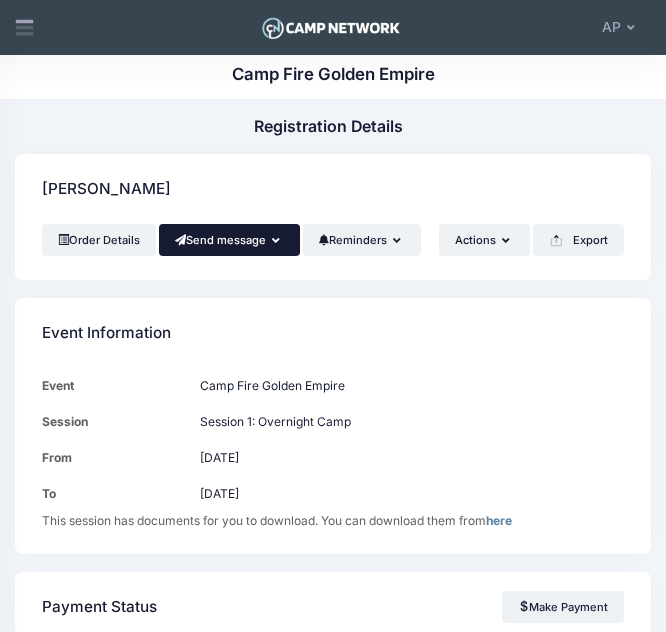 click on "Send message" at bounding box center [229, 240] 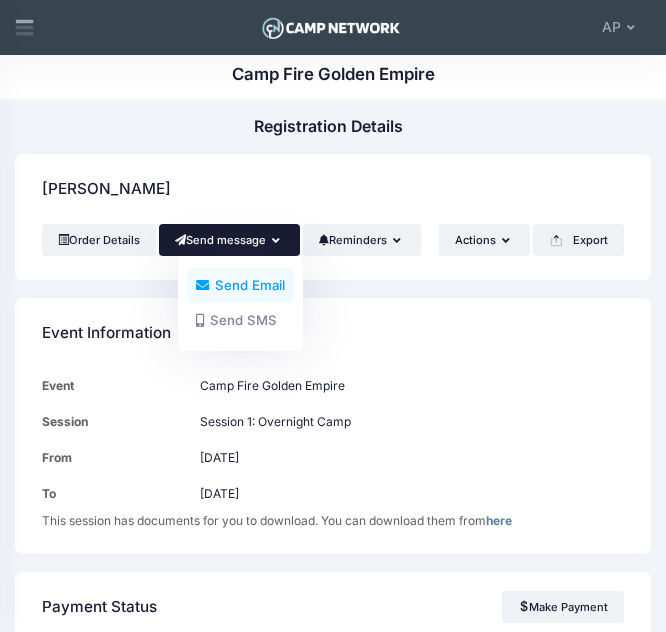 click on "Send Email" at bounding box center [240, 285] 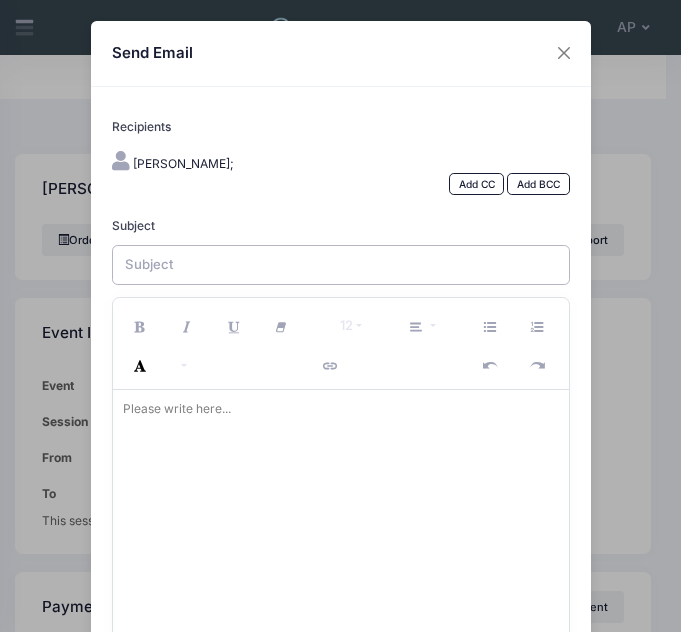 click on "Subject" at bounding box center [341, 265] 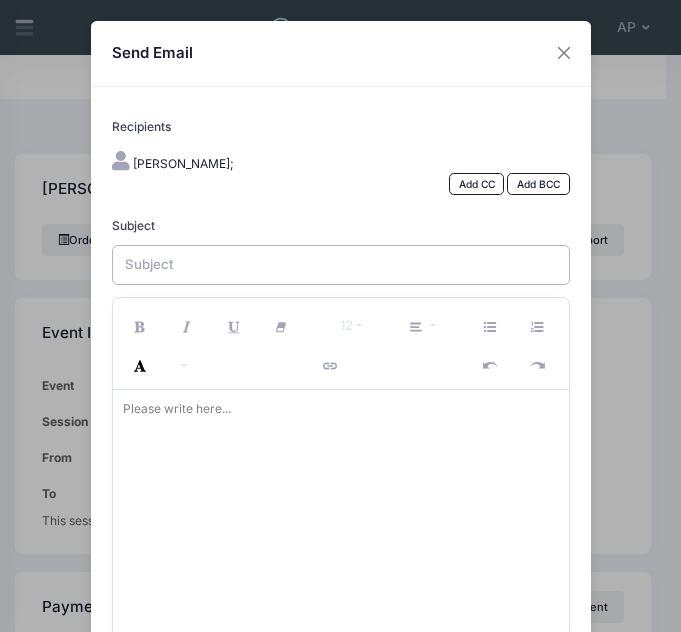 type on "Health Forms missing" 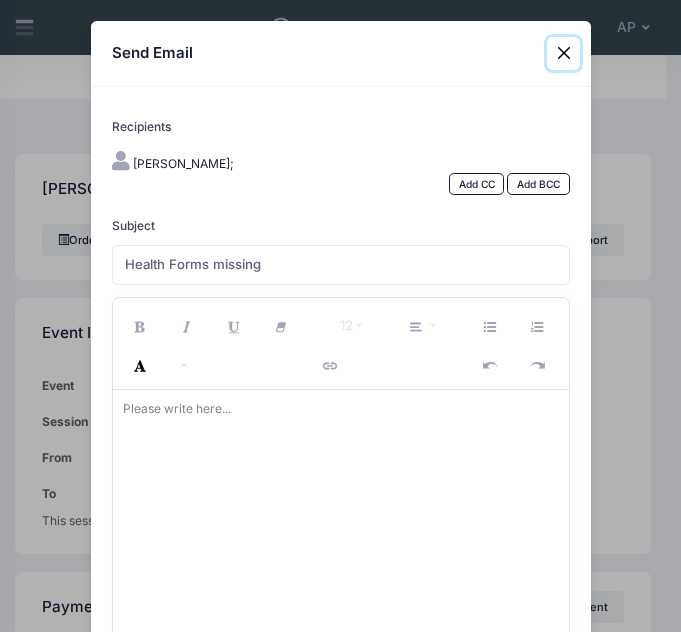 click at bounding box center (563, 53) 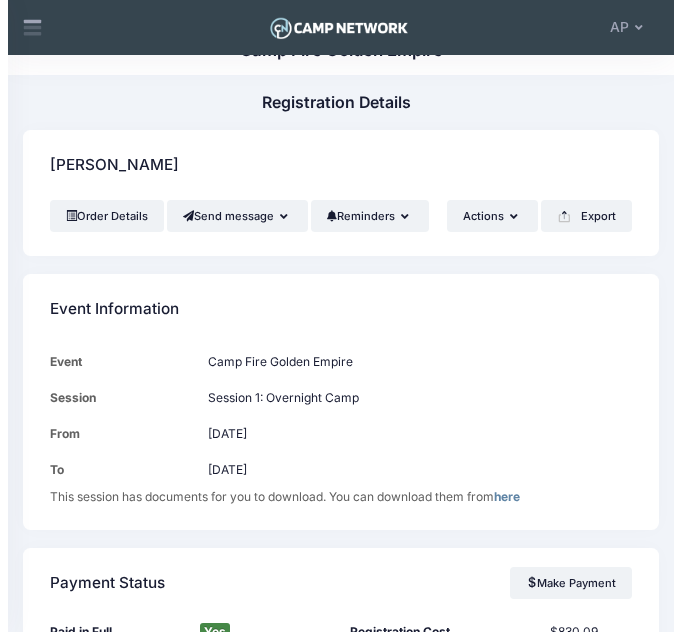 scroll, scrollTop: 0, scrollLeft: 0, axis: both 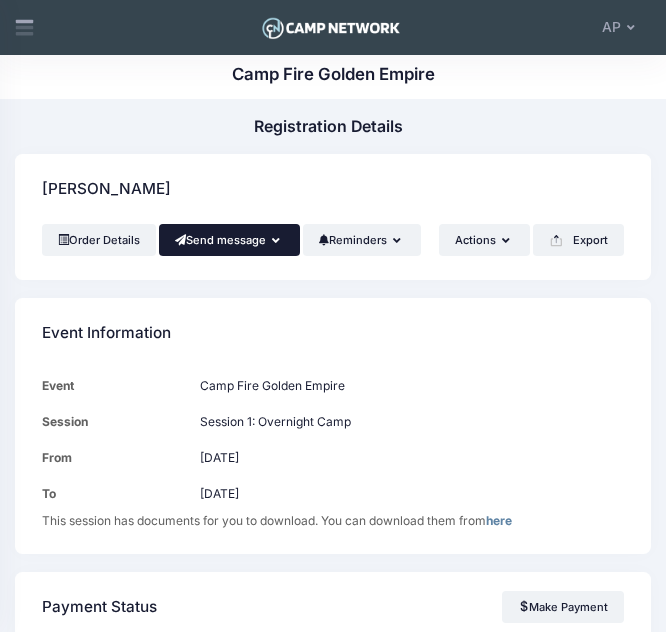 click on "Send message" at bounding box center (229, 240) 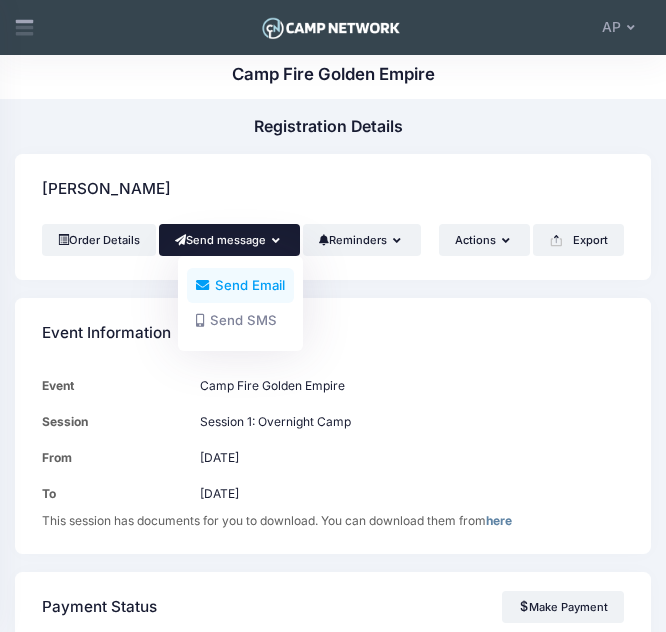 click at bounding box center [202, 285] 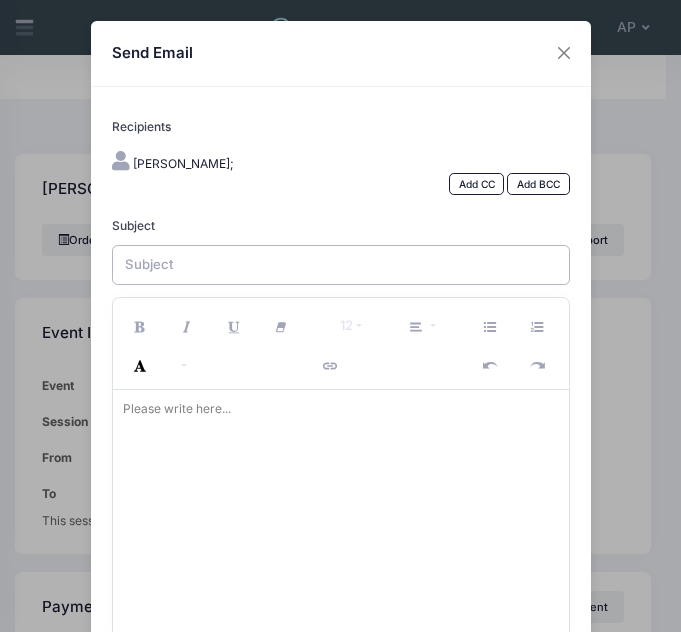 click on "Subject" at bounding box center (341, 265) 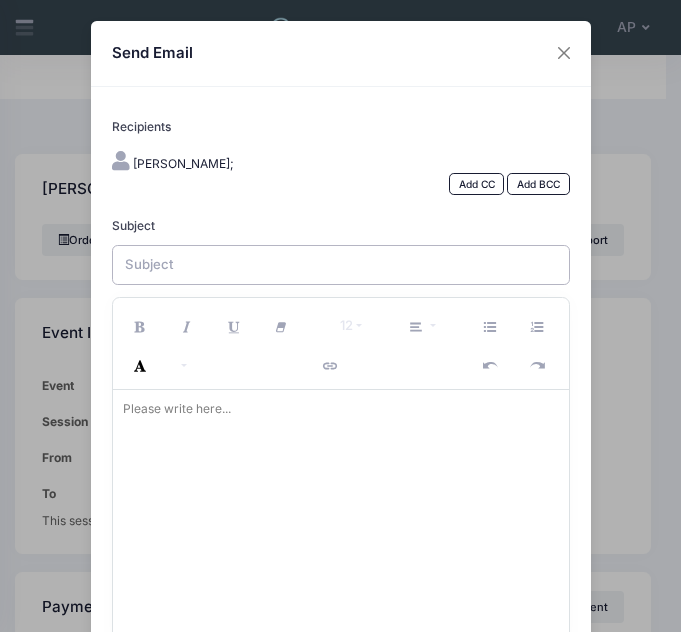 type on "Health Forms missing" 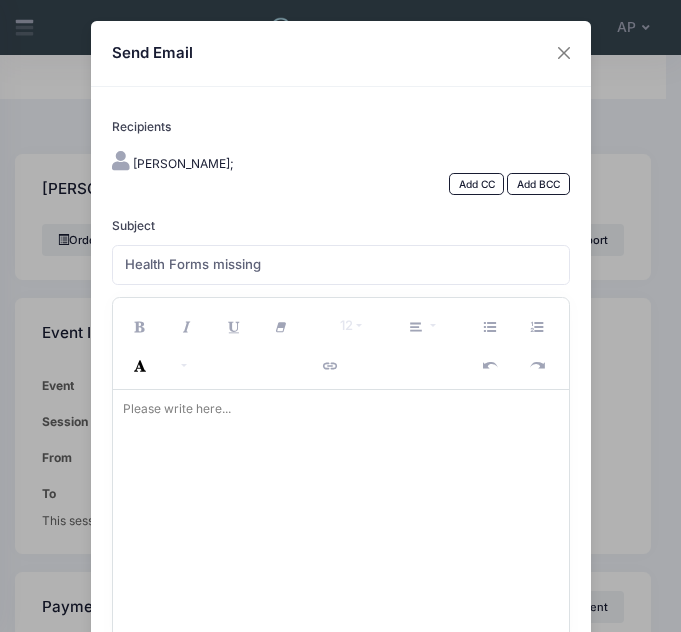 click on "Please write here..." at bounding box center [177, 409] 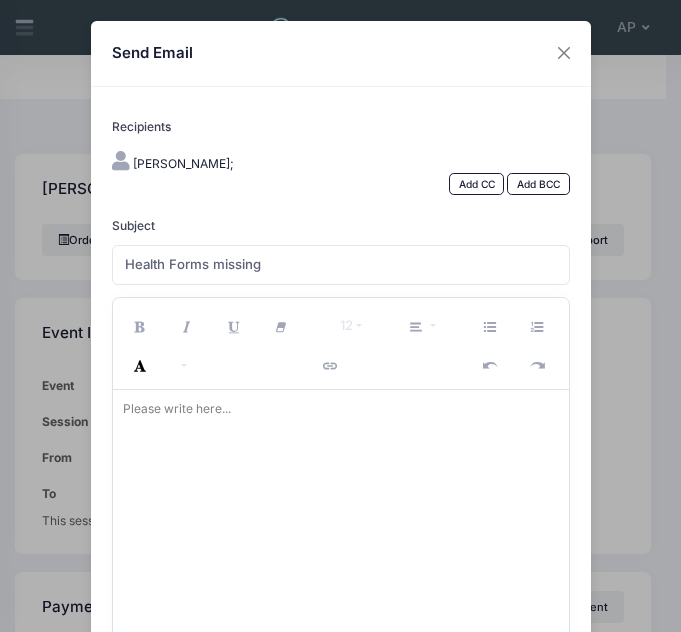 type 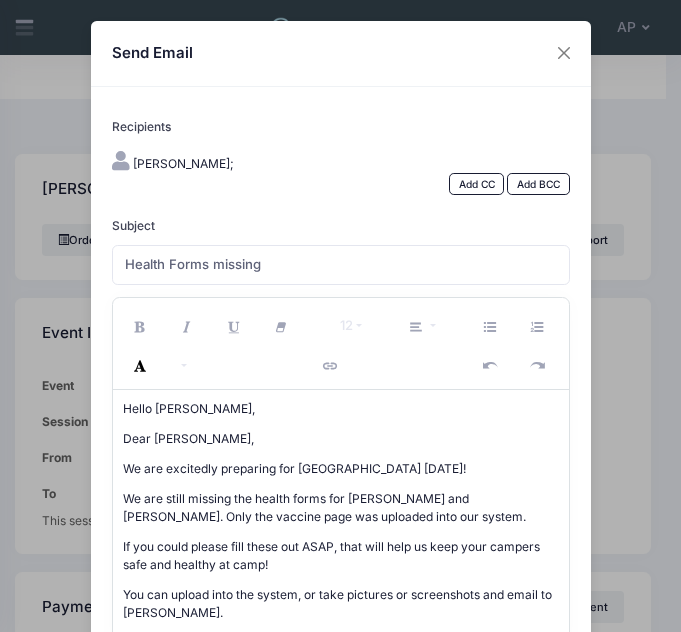 scroll, scrollTop: 41, scrollLeft: 0, axis: vertical 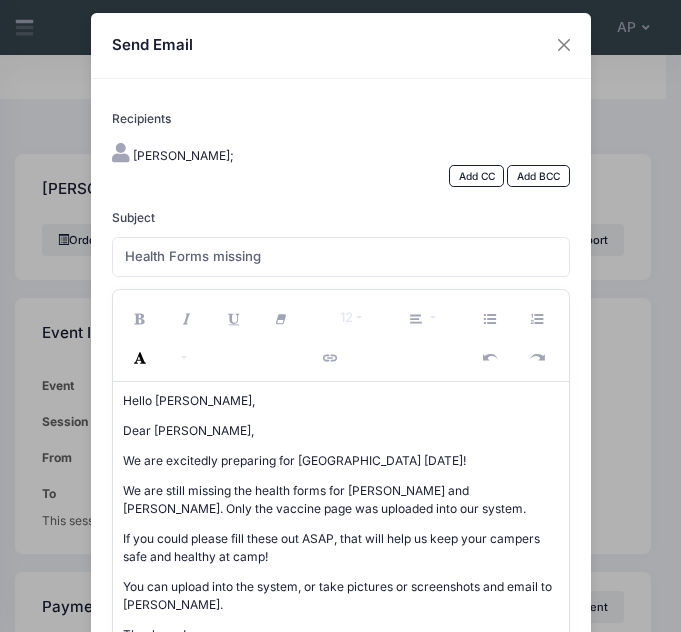 click on "Dear [PERSON_NAME]," at bounding box center (341, 431) 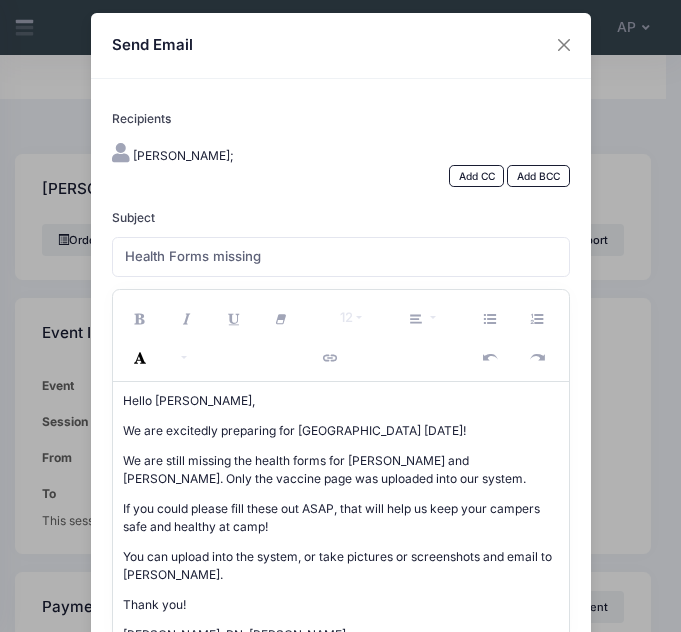 click on "We are still missing the health forms for [PERSON_NAME] and [PERSON_NAME]. Only the vaccine page was uploaded into our system." at bounding box center (341, 470) 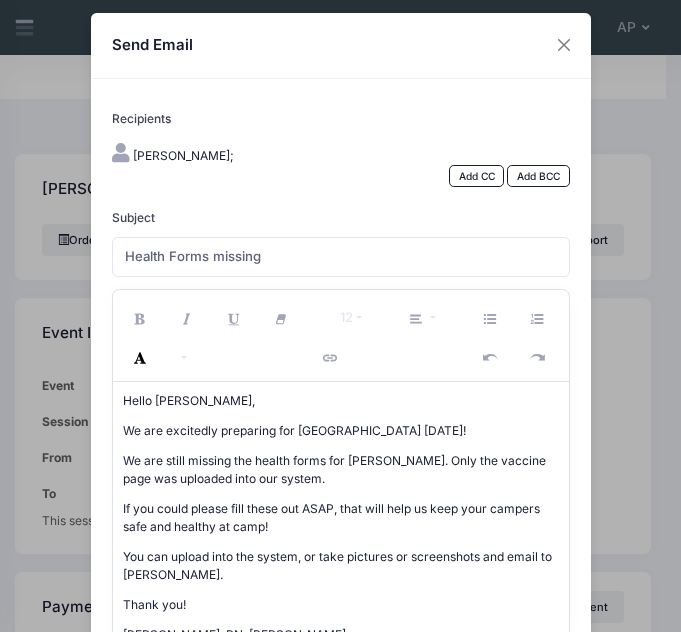 click on "We are still missing the health forms for Daniel. Only the vaccine page was uploaded into our system." at bounding box center [341, 470] 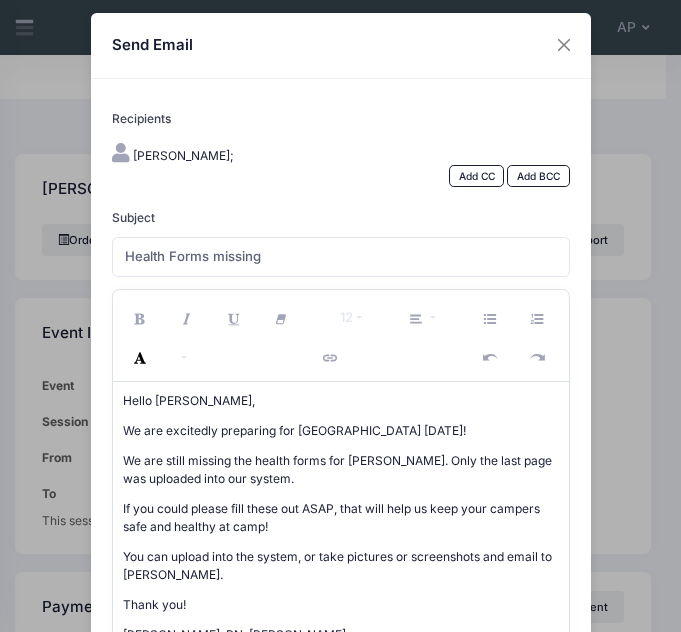 scroll, scrollTop: 34, scrollLeft: 0, axis: vertical 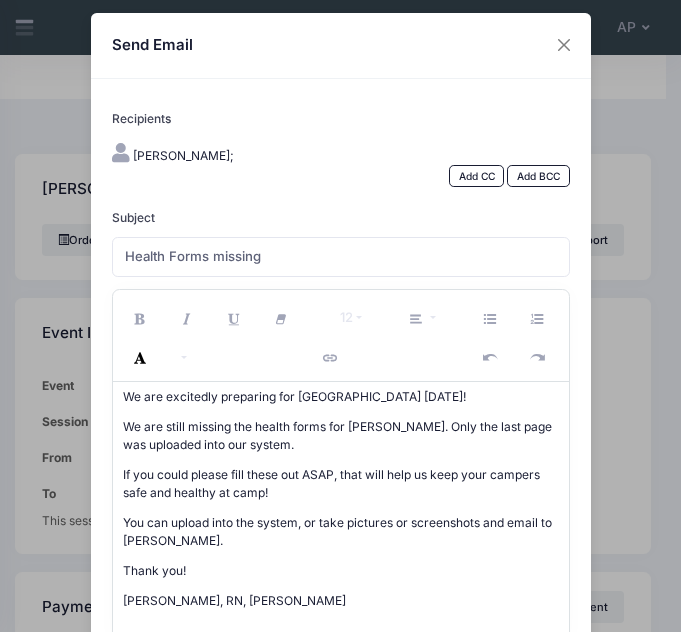 click on "If you could please fill these out ASAP, that will help us keep your campers safe and healthy at camp!" at bounding box center (341, 484) 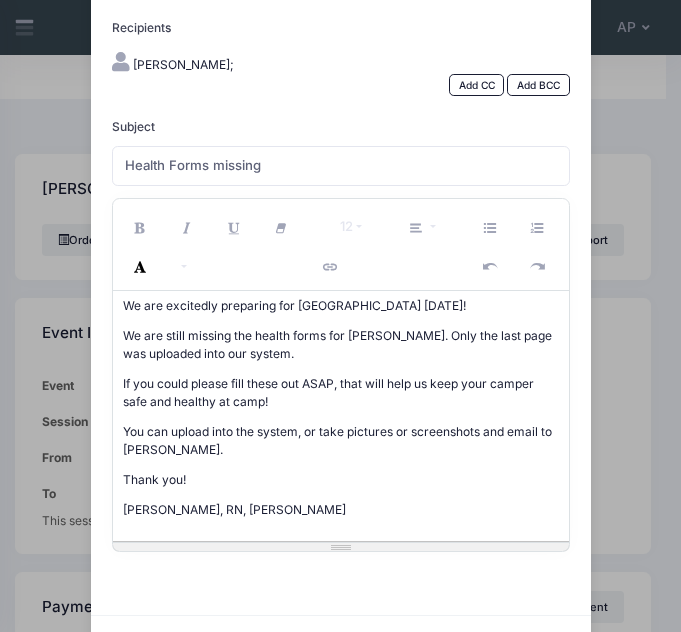 scroll, scrollTop: 120, scrollLeft: 0, axis: vertical 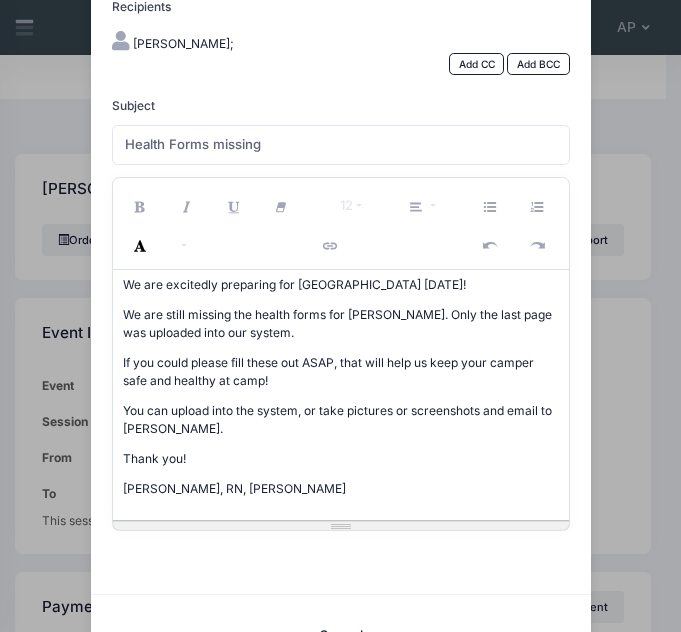 click on "You can upload into the system, or take pictures or screenshots and email to [PERSON_NAME]." at bounding box center [341, 420] 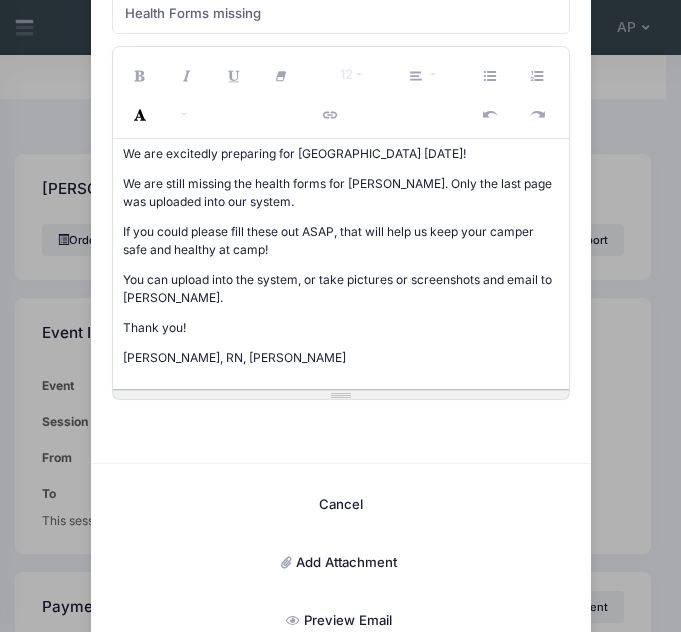 scroll, scrollTop: 359, scrollLeft: 0, axis: vertical 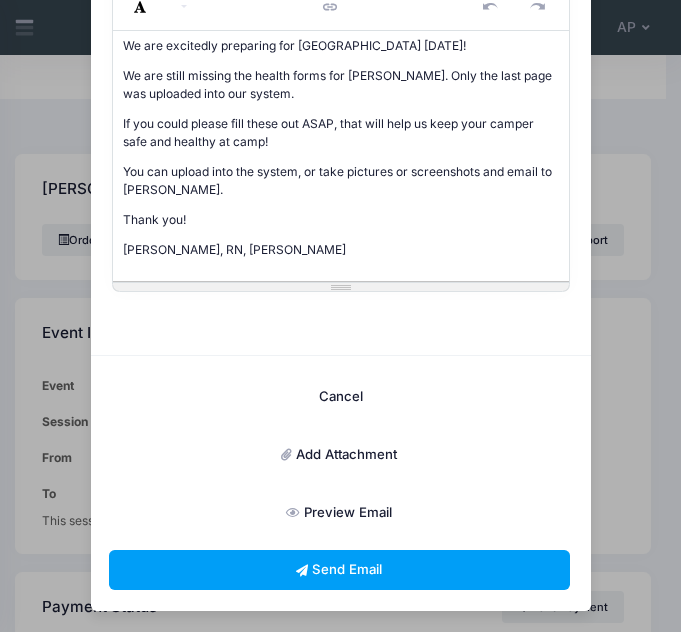 click on "Add Attachment" at bounding box center (339, 455) 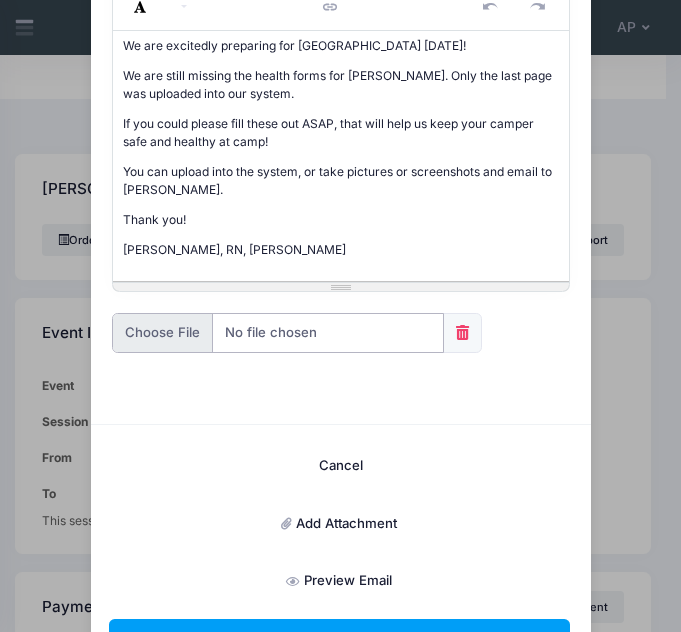 click at bounding box center [278, 333] 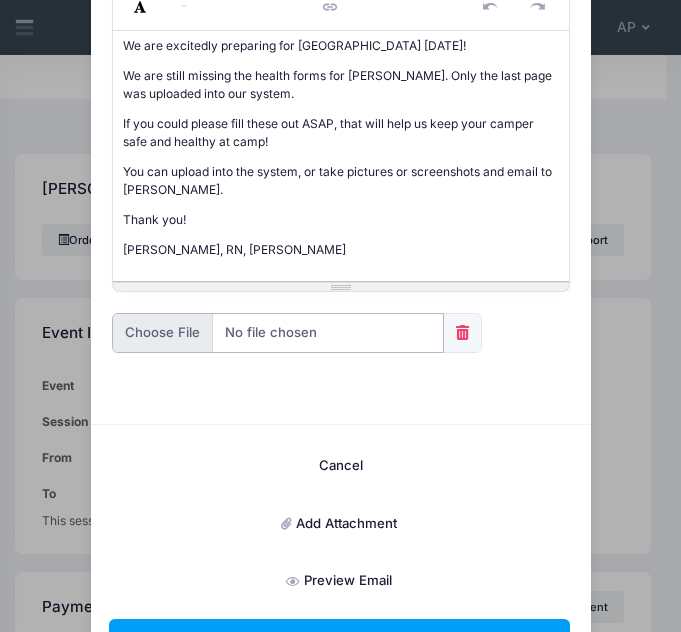 type on "C:\fakepath\Camp Gold Hollow Health Form.pdf" 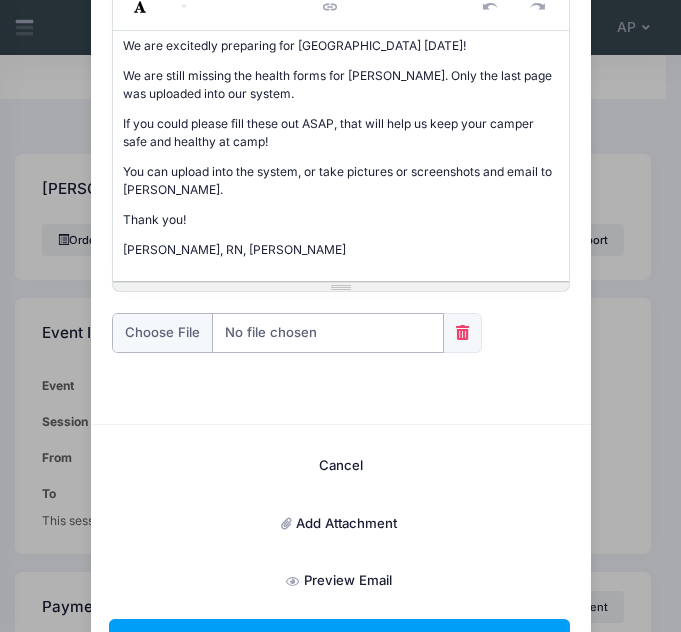 scroll, scrollTop: 428, scrollLeft: 0, axis: vertical 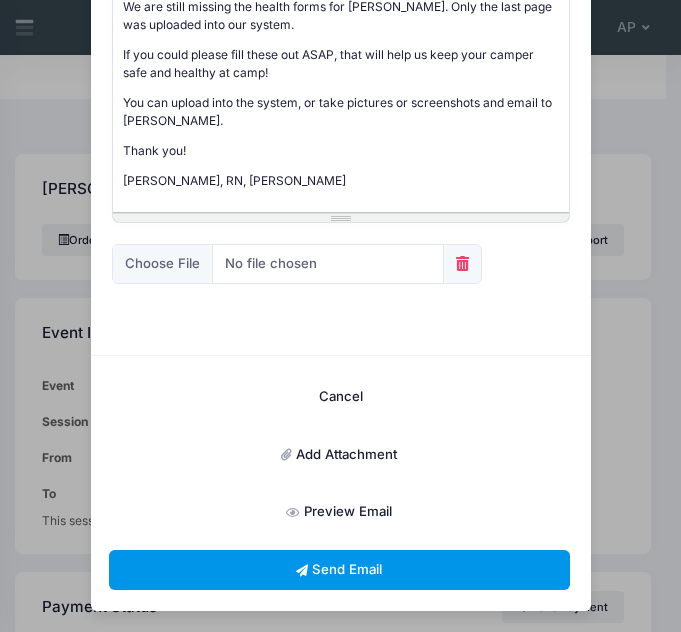 click on "Send Email" at bounding box center [339, 570] 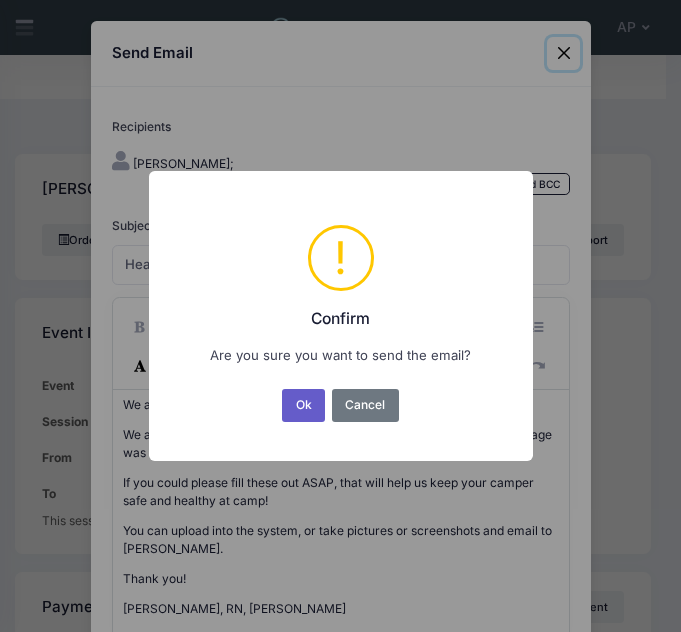 click on "Ok" at bounding box center (303, 405) 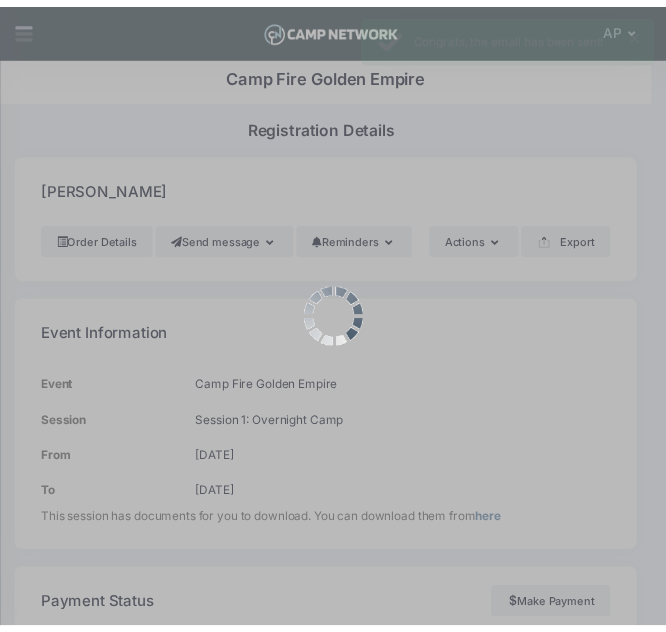 scroll, scrollTop: 359, scrollLeft: 0, axis: vertical 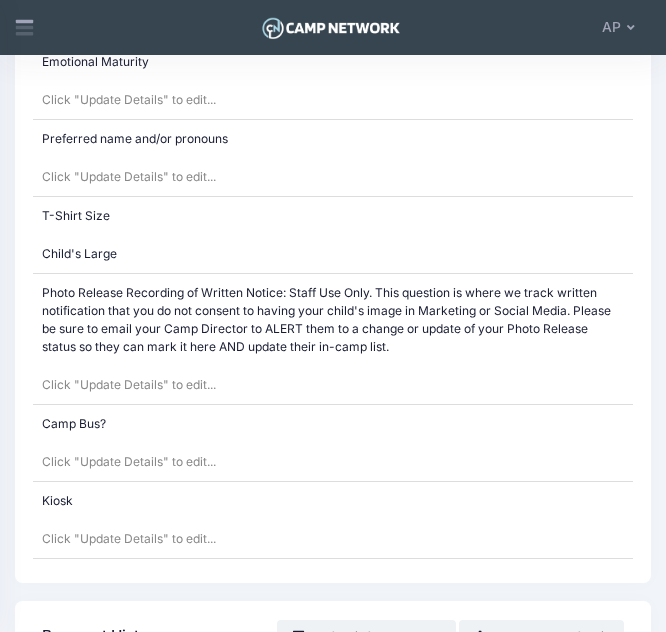 click on "Click "Update Details" to edit..." at bounding box center (333, 462) 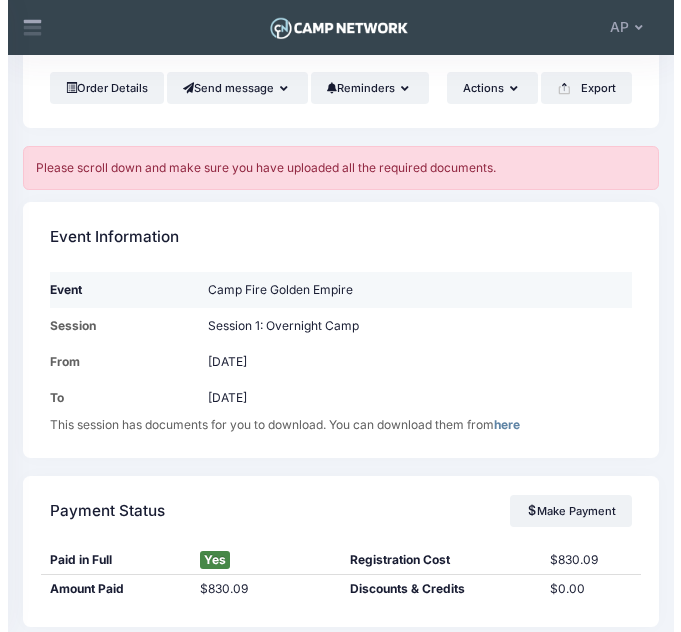 scroll, scrollTop: 0, scrollLeft: 0, axis: both 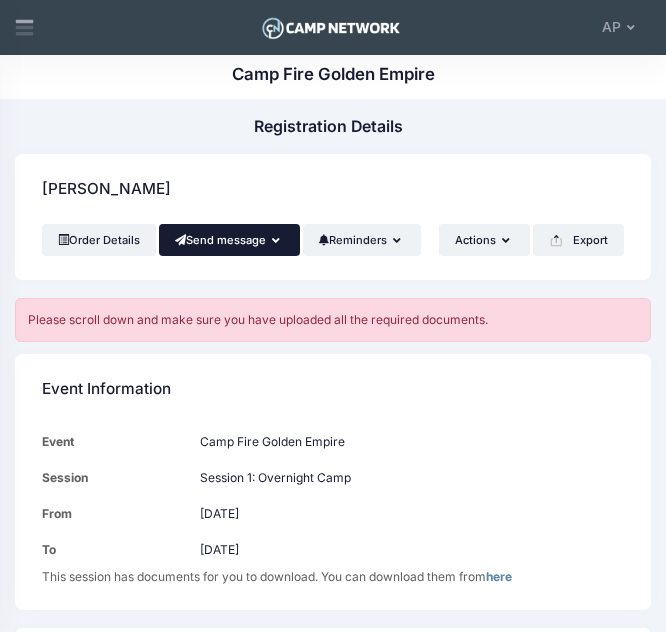 click on "Send message" at bounding box center [229, 240] 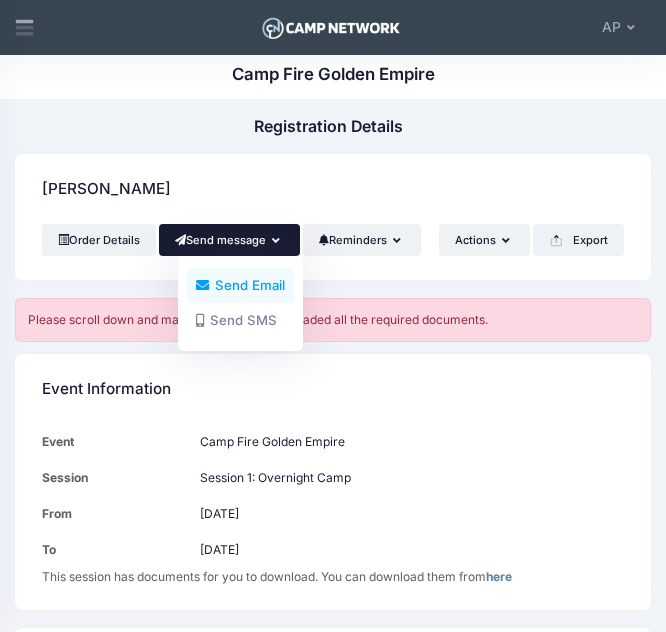 click on "Send Email" at bounding box center [240, 285] 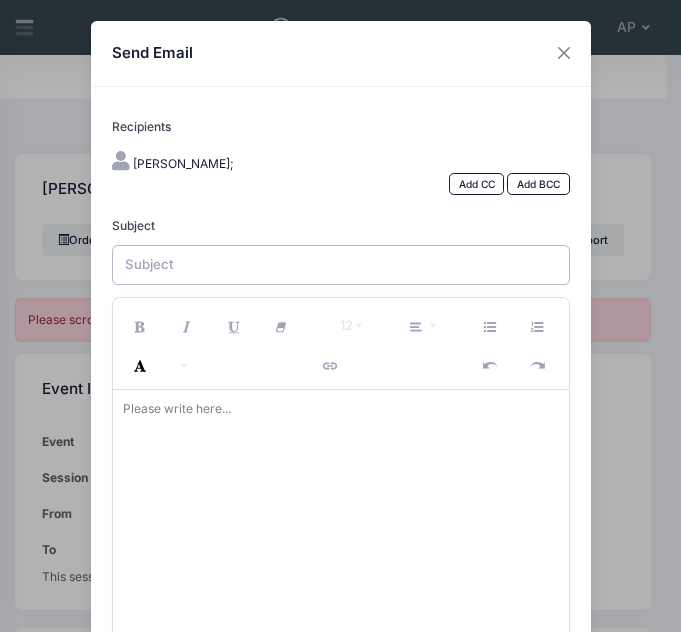 click on "Subject" at bounding box center [341, 265] 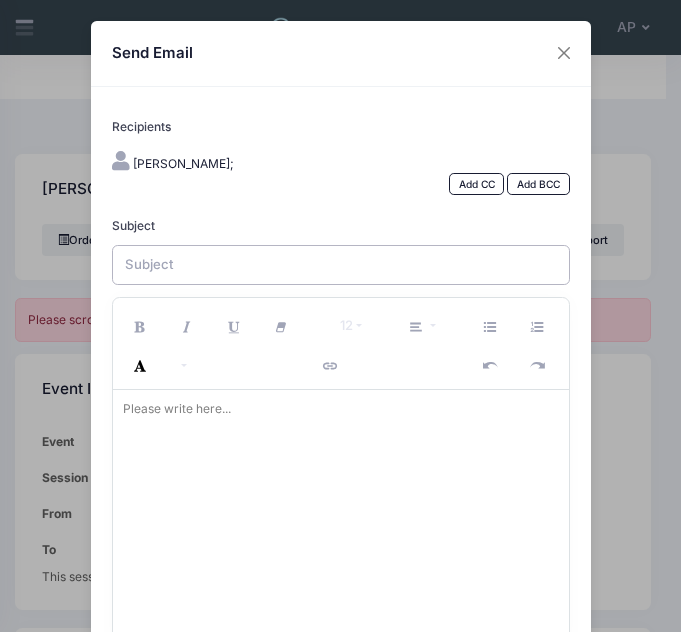 type on "Health Forms missing" 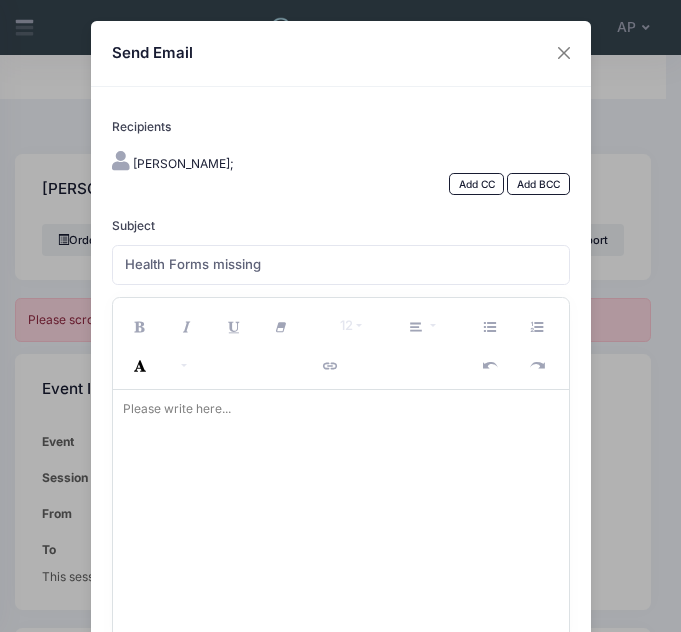 click on "Please write here..." at bounding box center [177, 409] 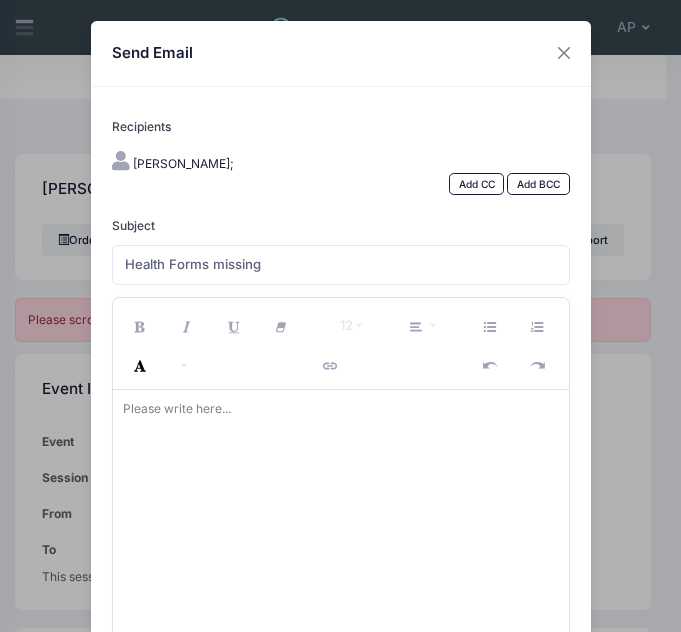 type 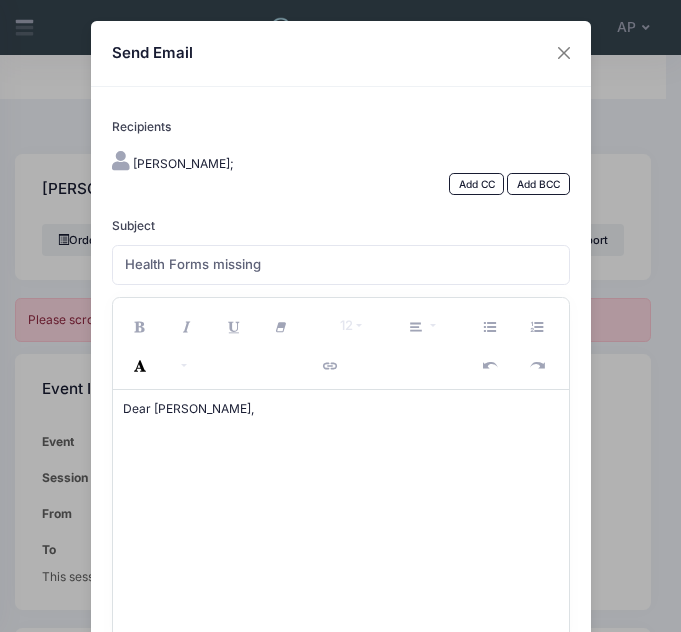 scroll, scrollTop: 41, scrollLeft: 0, axis: vertical 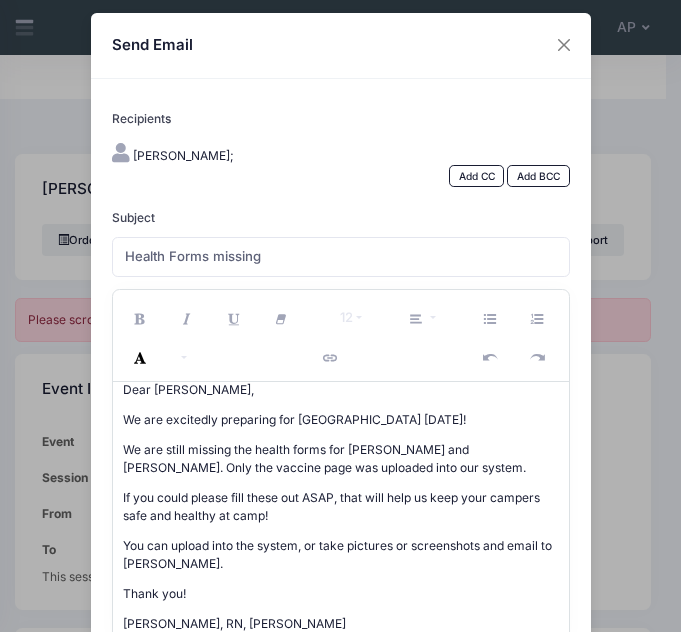 click on "Dear [PERSON_NAME], Dear [PERSON_NAME], We are excitedly preparing for [GEOGRAPHIC_DATA] [DATE]! We are still missing the health forms for [PERSON_NAME] and [PERSON_NAME]. Only the vaccine page was uploaded into our system. If you could please fill these out ASAP, that will help us keep your campers safe and healthy at camp! You can upload into the system, or take pictures or screenshots and email to [PERSON_NAME]. Thank you! [PERSON_NAME], RN, [PERSON_NAME]" at bounding box center (341, 507) 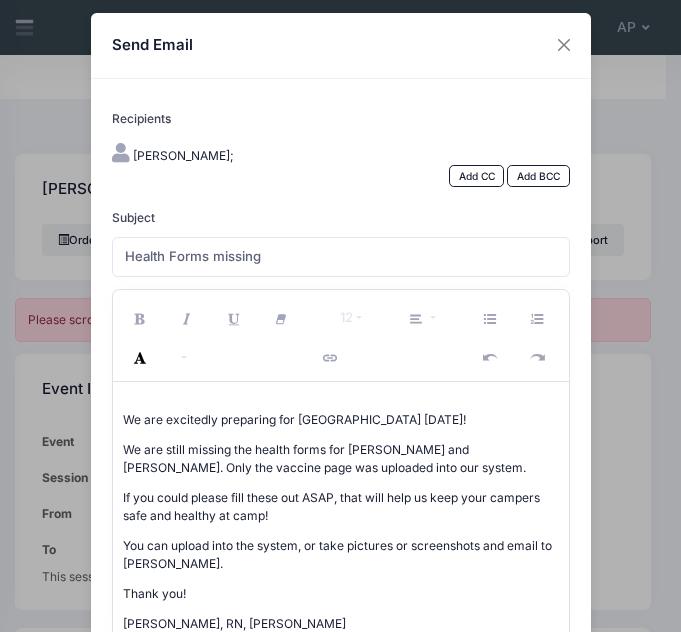 scroll, scrollTop: 11, scrollLeft: 0, axis: vertical 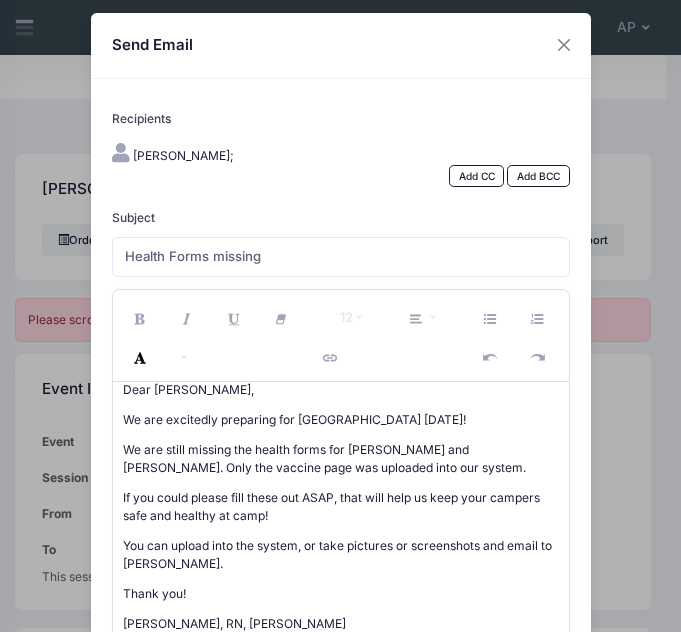 click on "We are still missing the health forms for [PERSON_NAME] and [PERSON_NAME]. Only the vaccine page was uploaded into our system." at bounding box center [341, 459] 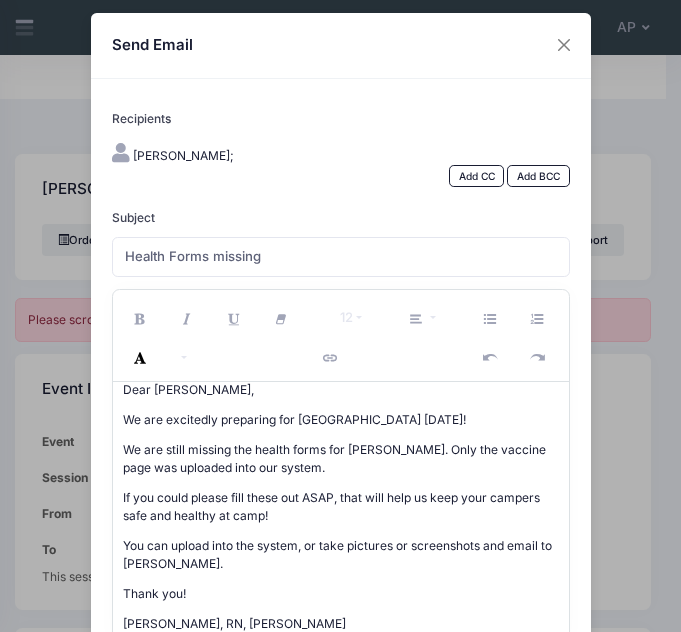 click on "We are still missing the health forms for [PERSON_NAME]. Only the vaccine page was uploaded into our system." at bounding box center [341, 459] 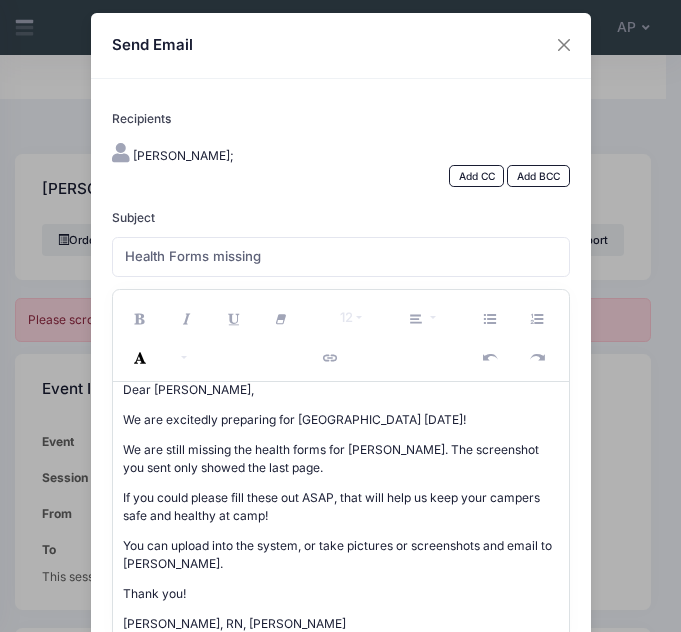 scroll, scrollTop: 34, scrollLeft: 0, axis: vertical 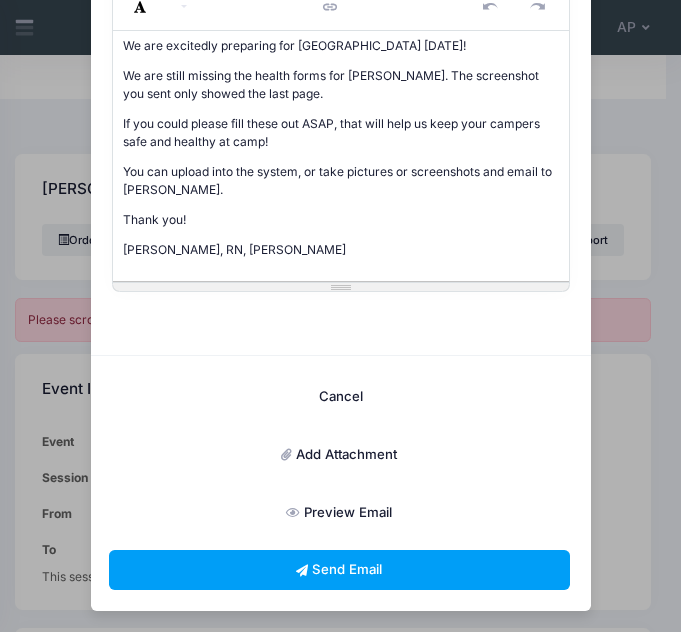 click on "Add Attachment" at bounding box center [339, 455] 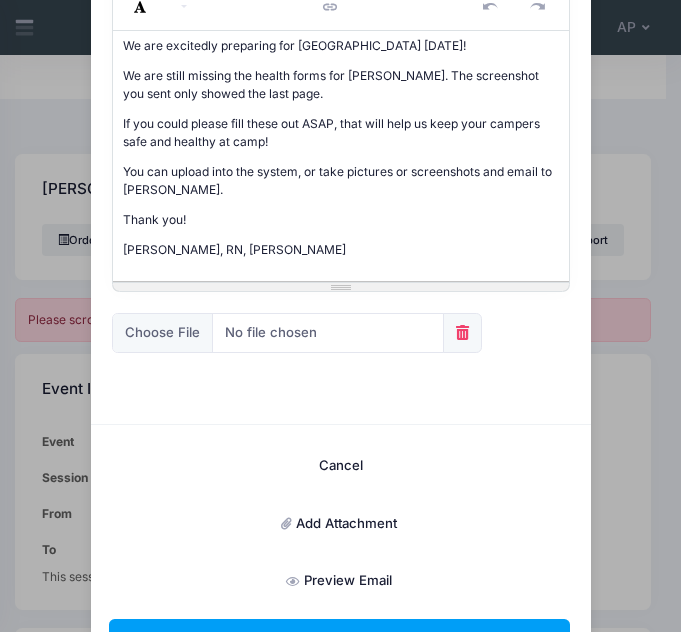 click on "Add Attachment" at bounding box center [339, 524] 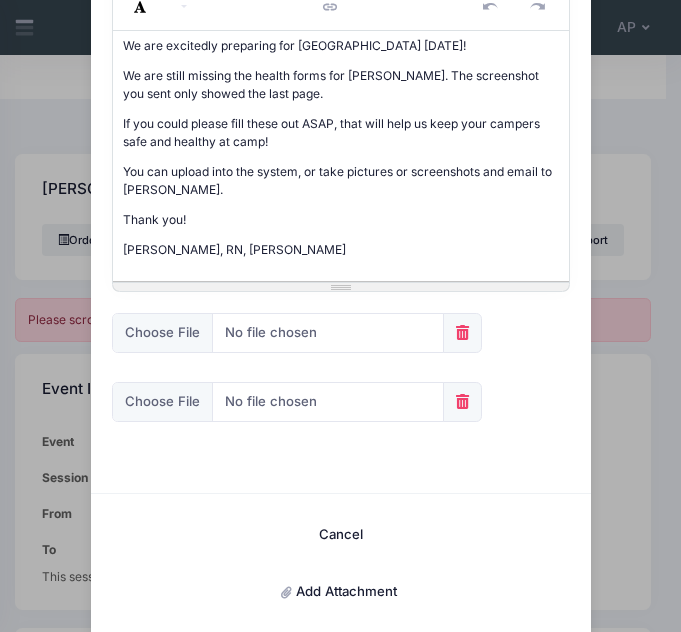 click at bounding box center [462, 401] 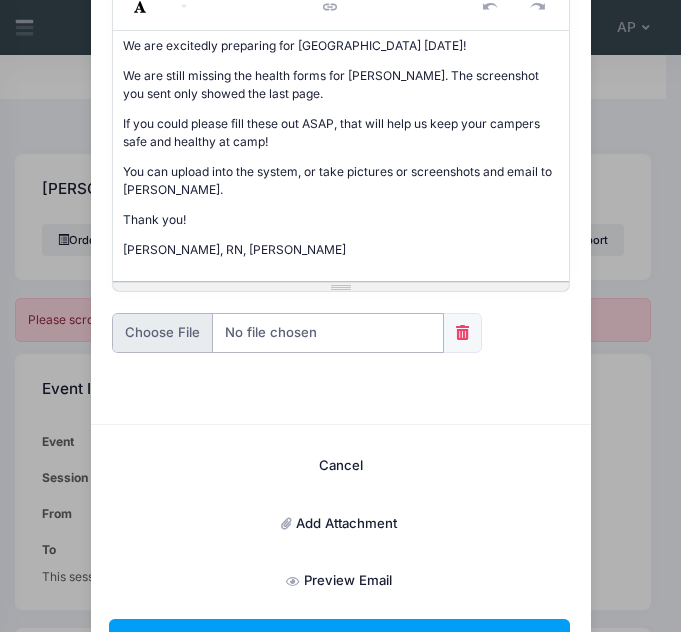 click at bounding box center (278, 333) 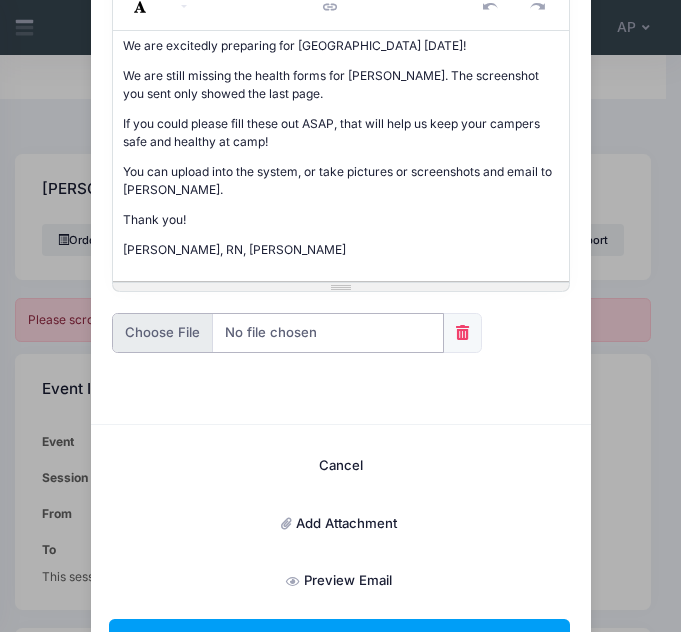 type on "C:\fakepath\Camp Gold Hollow Health Form.pdf" 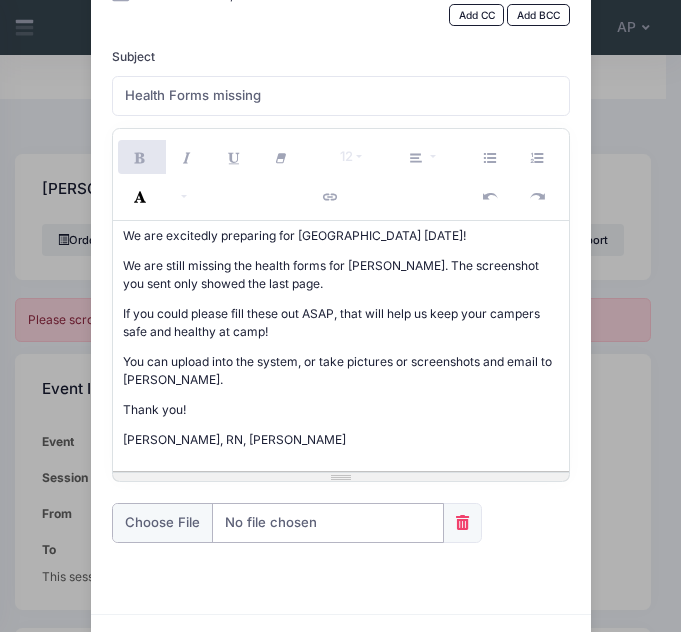 scroll, scrollTop: 168, scrollLeft: 0, axis: vertical 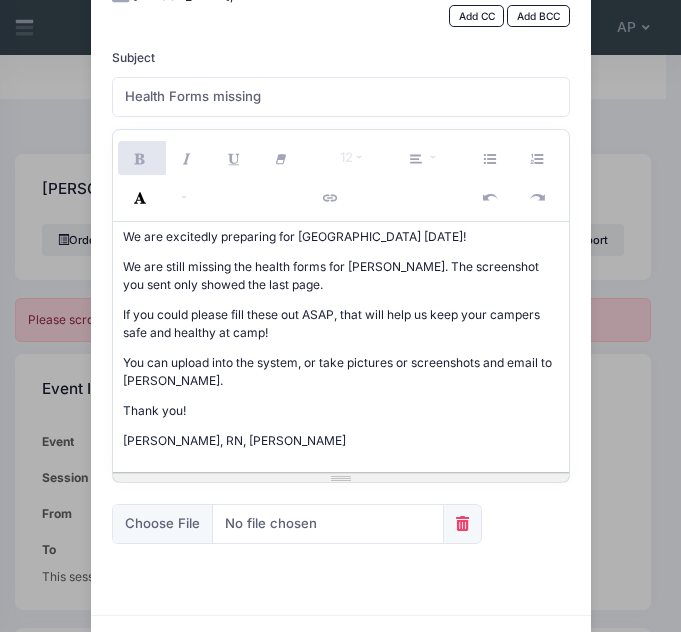 click on "We are still missing the health forms for [PERSON_NAME]. The screenshot you sent only showed the last page." at bounding box center [341, 276] 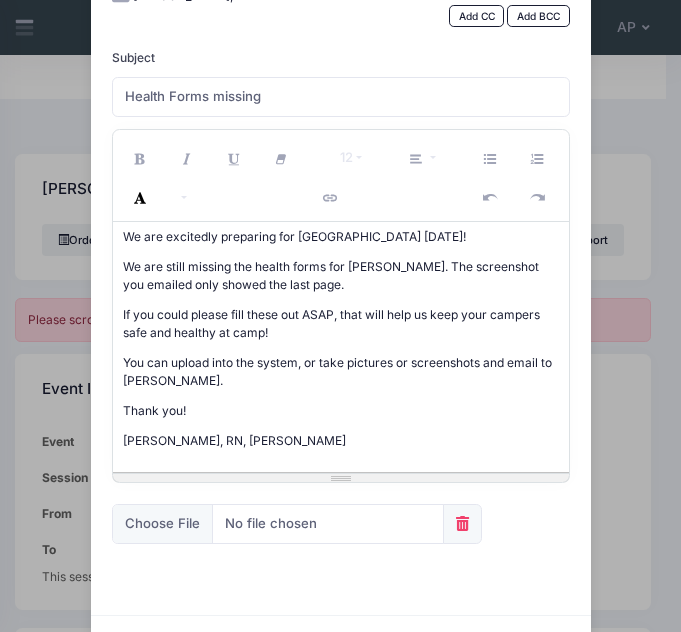 click on "We are still missing the health forms for [PERSON_NAME]. The screenshot you emailed only showed the last page." at bounding box center [341, 276] 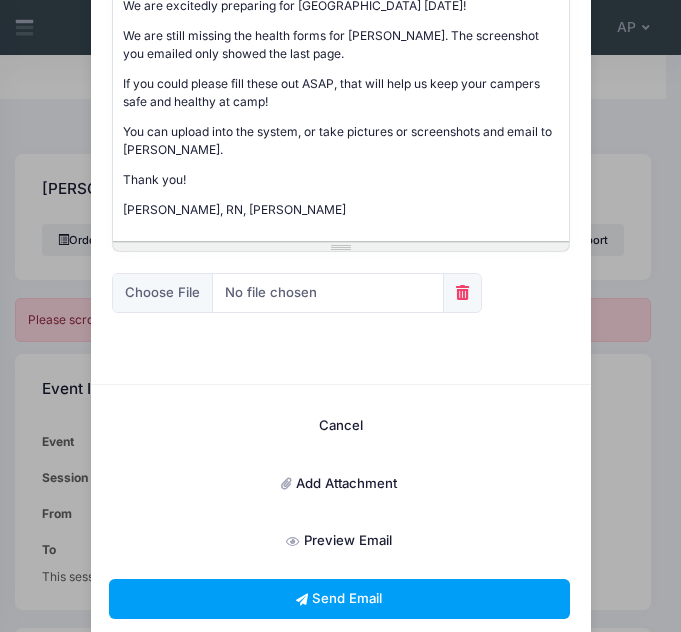 scroll, scrollTop: 428, scrollLeft: 0, axis: vertical 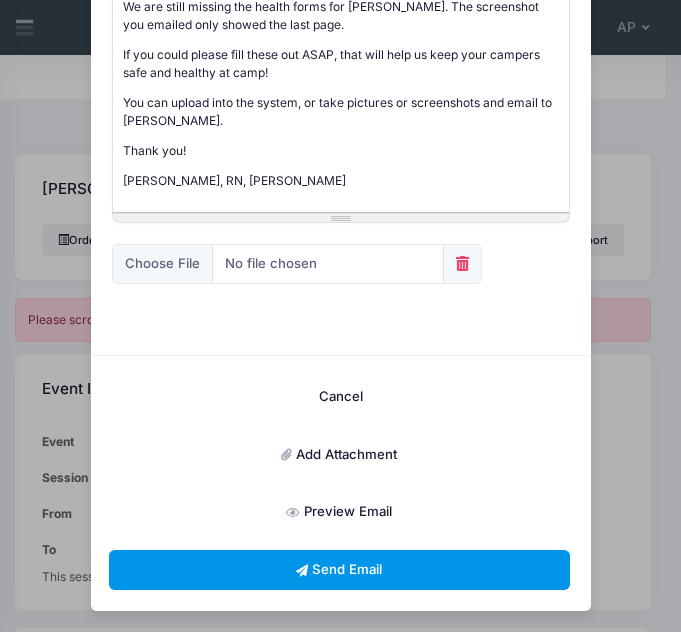 click on "Send Email" at bounding box center [339, 570] 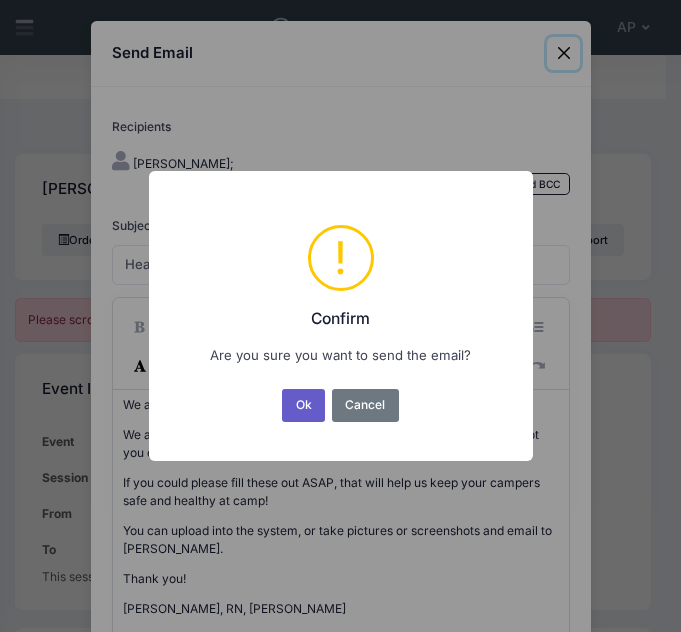 click on "Ok" at bounding box center [303, 405] 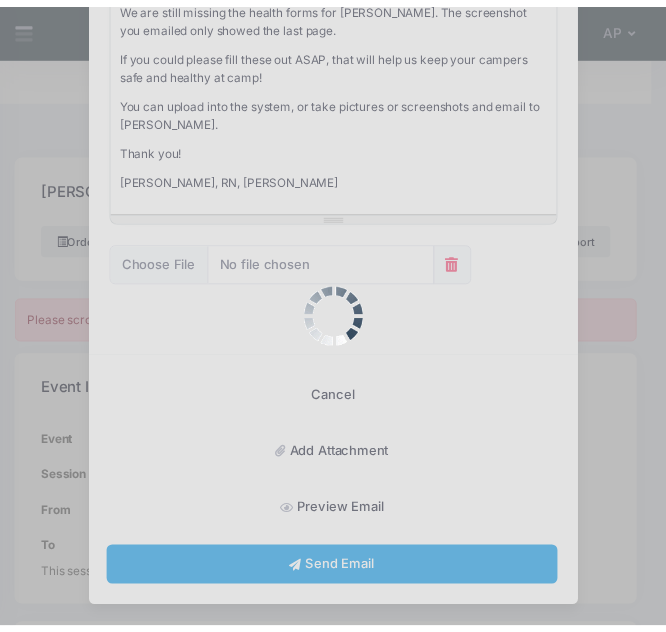 scroll, scrollTop: 359, scrollLeft: 0, axis: vertical 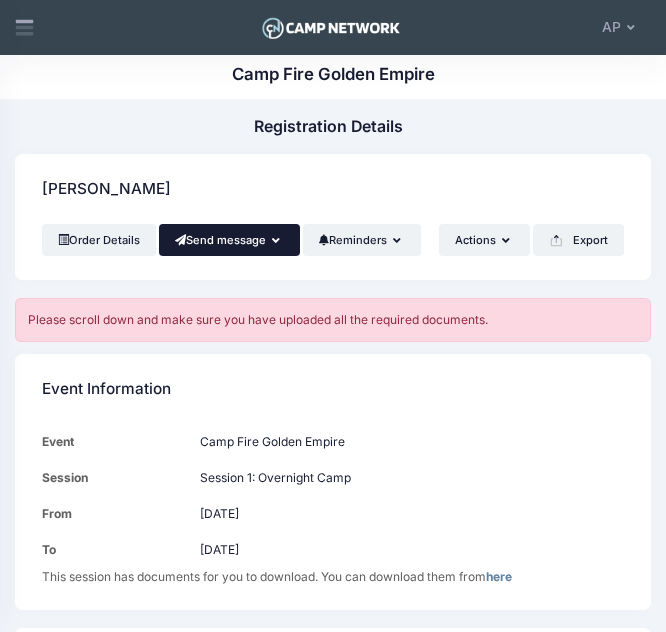 click on "Send message" at bounding box center [229, 240] 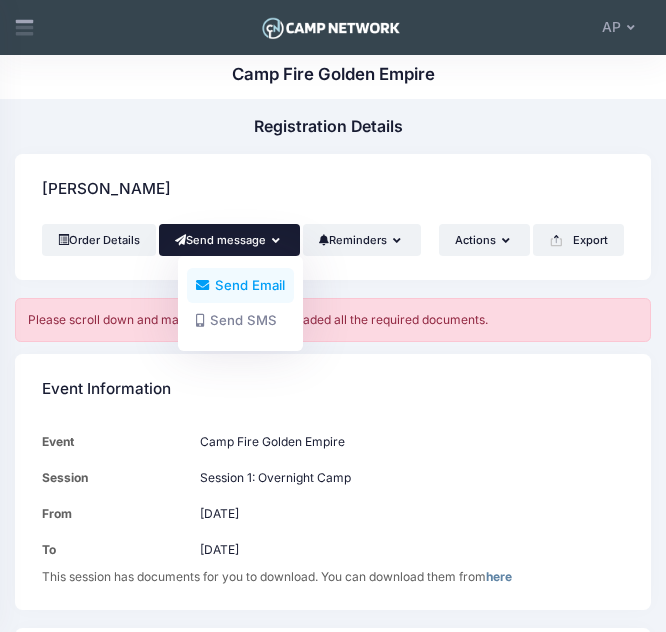 click at bounding box center (202, 285) 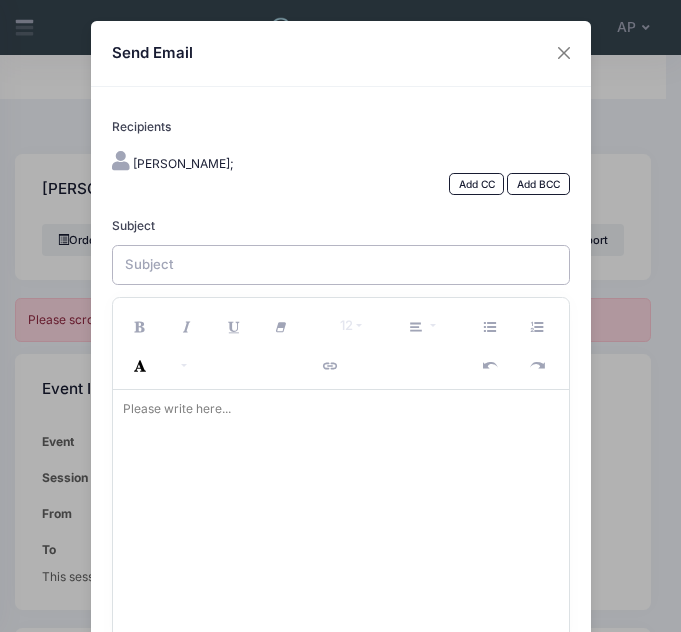 click on "Subject" at bounding box center [341, 265] 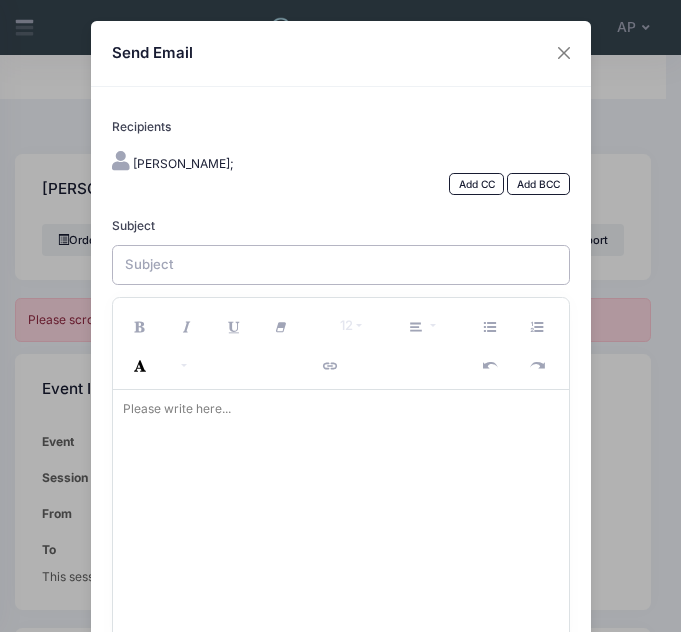 type on "Health Forms missing" 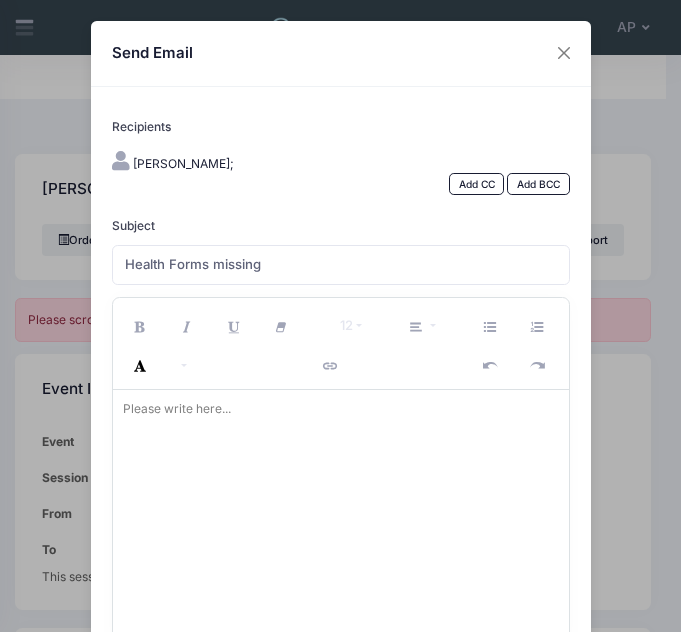 click at bounding box center [341, 515] 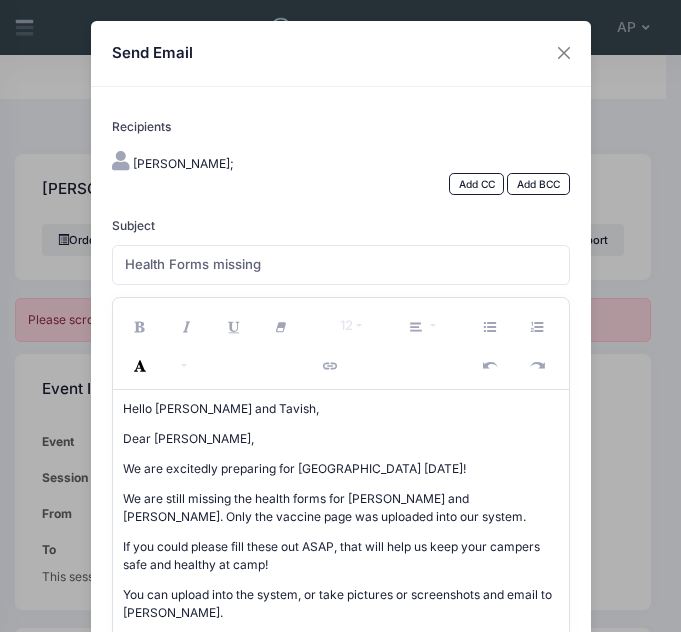 scroll, scrollTop: 41, scrollLeft: 0, axis: vertical 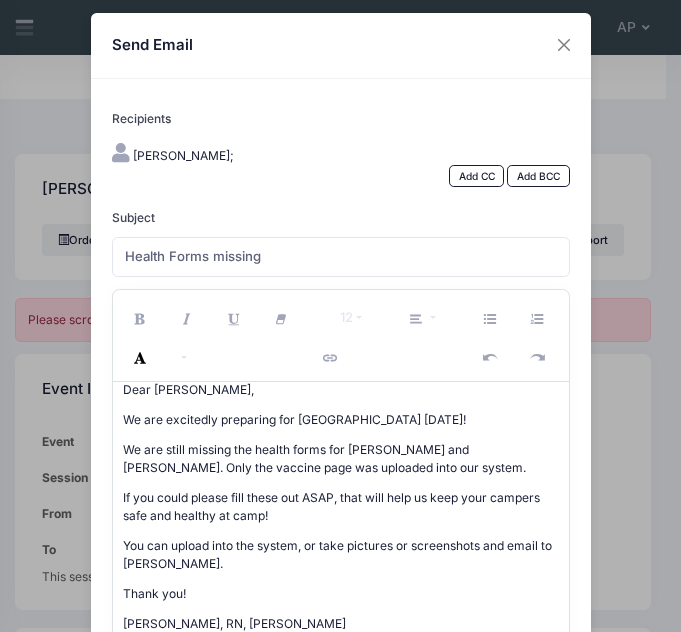 click on "Dear [PERSON_NAME]," at bounding box center (341, 390) 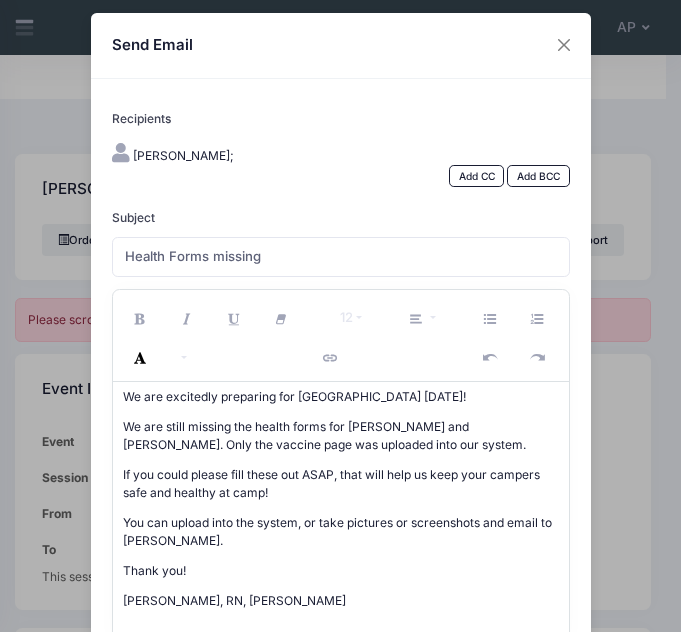 scroll, scrollTop: 11, scrollLeft: 0, axis: vertical 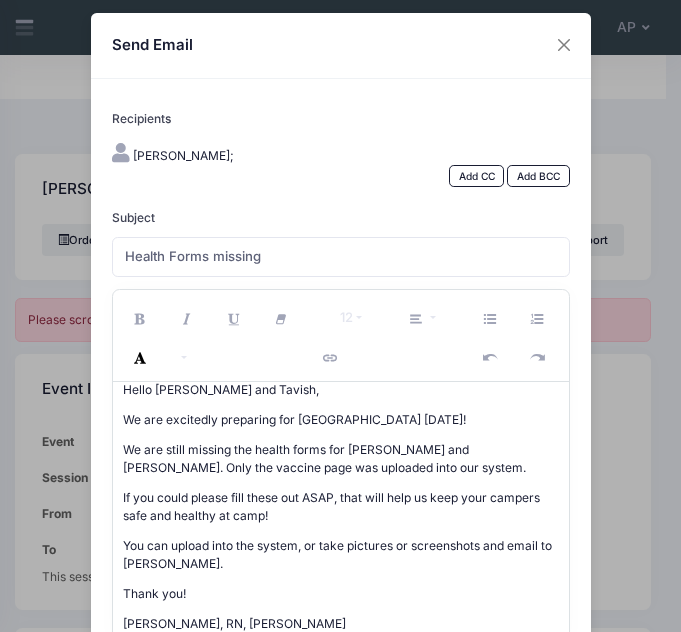 click on "We are still missing the health forms for [PERSON_NAME] and [PERSON_NAME]. Only the vaccine page was uploaded into our system." at bounding box center [341, 459] 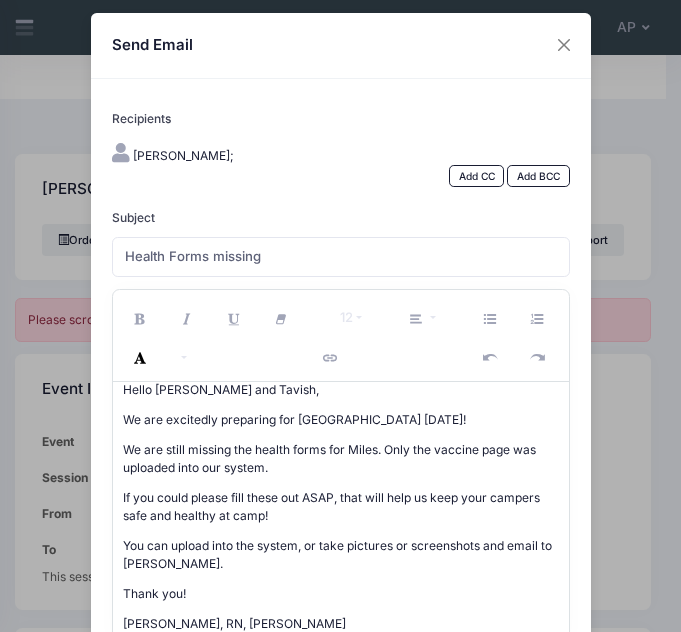 click on "We are still missing the health forms for Miles. Only the vaccine page was uploaded into our system." at bounding box center (341, 459) 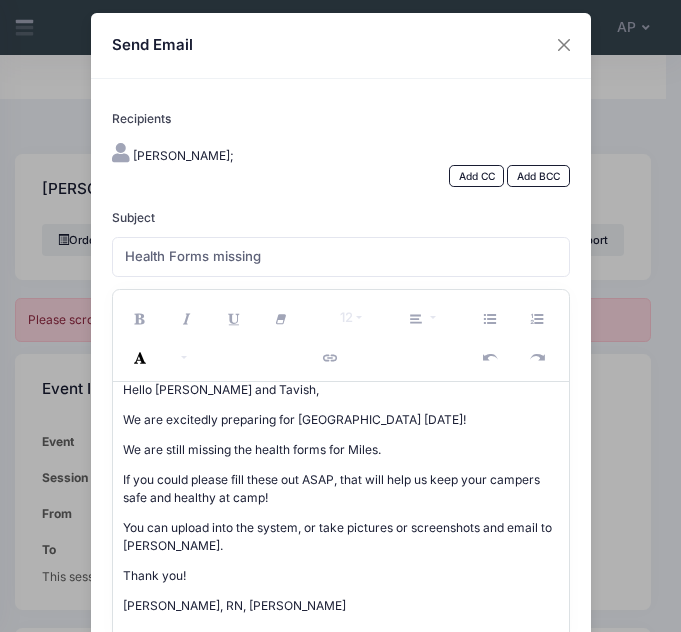 click on "If you could please fill these out ASAP, that will help us keep your campers safe and healthy at camp!" at bounding box center [341, 489] 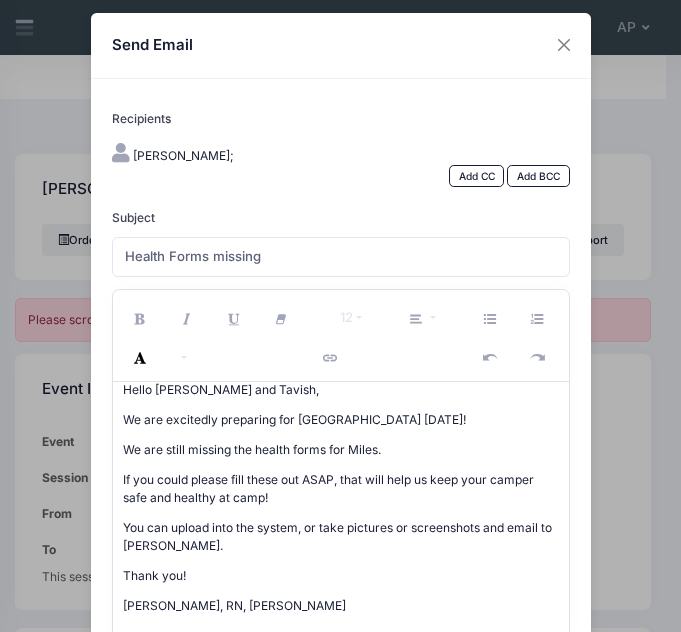 scroll, scrollTop: 16, scrollLeft: 0, axis: vertical 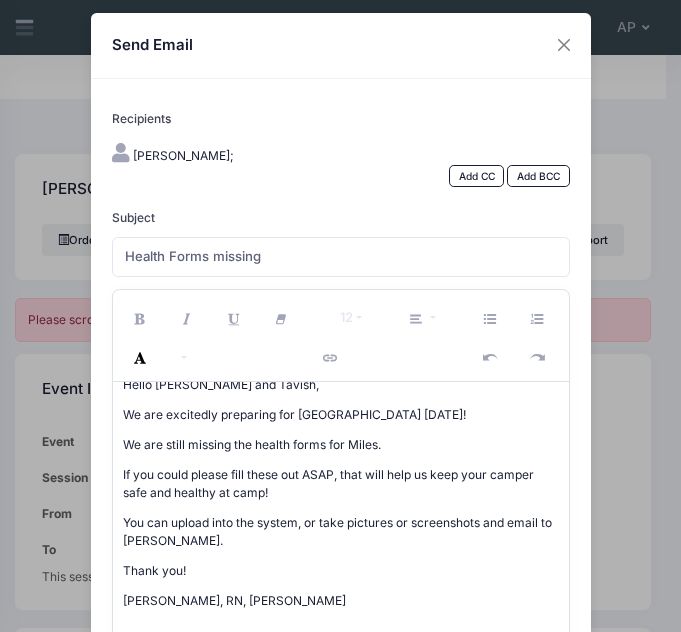 click on "Lisa Poggensee, RN, Nurse Nightingale" at bounding box center [341, 601] 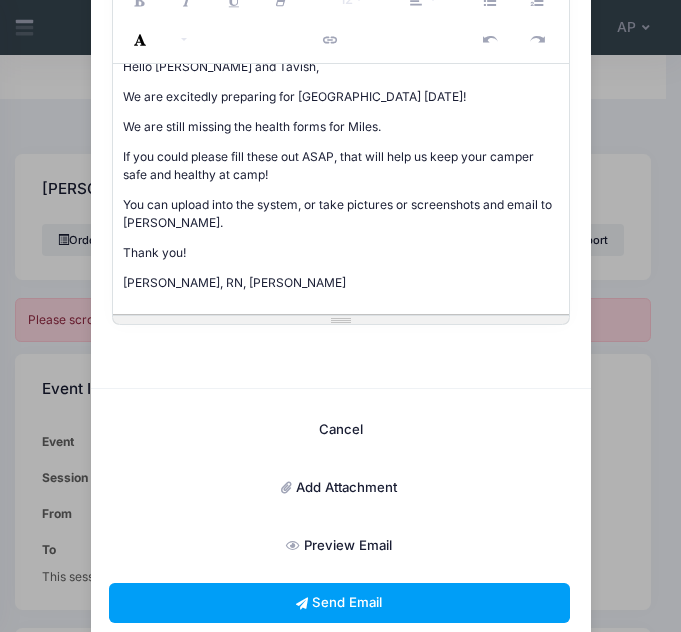 scroll, scrollTop: 359, scrollLeft: 0, axis: vertical 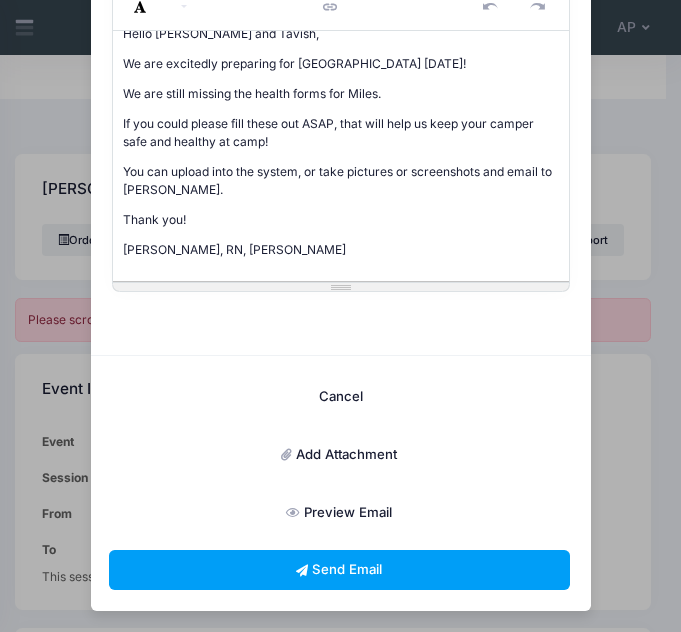 click on "Add Attachment" at bounding box center (339, 455) 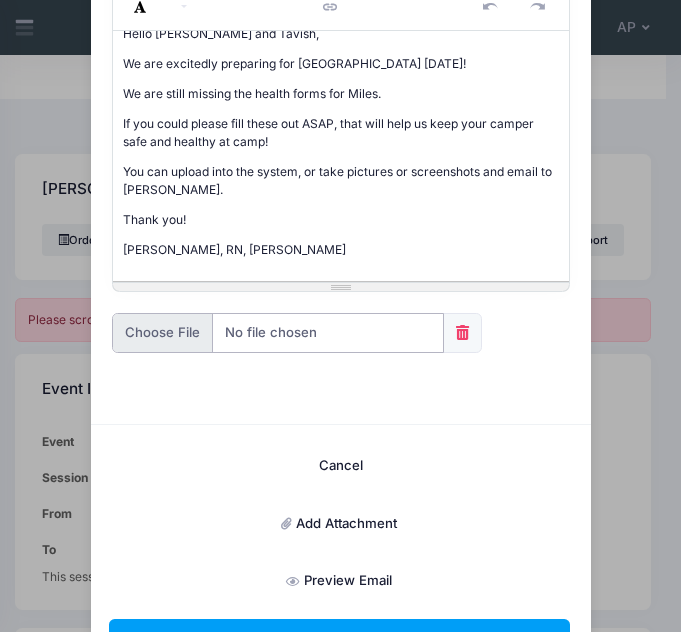 click at bounding box center [278, 333] 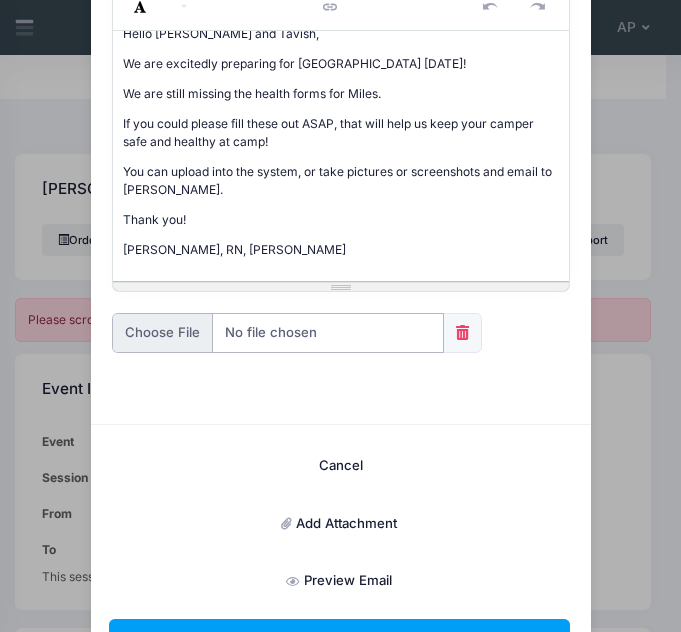 type on "C:\fakepath\Camp Gold Hollow Health Form.pdf" 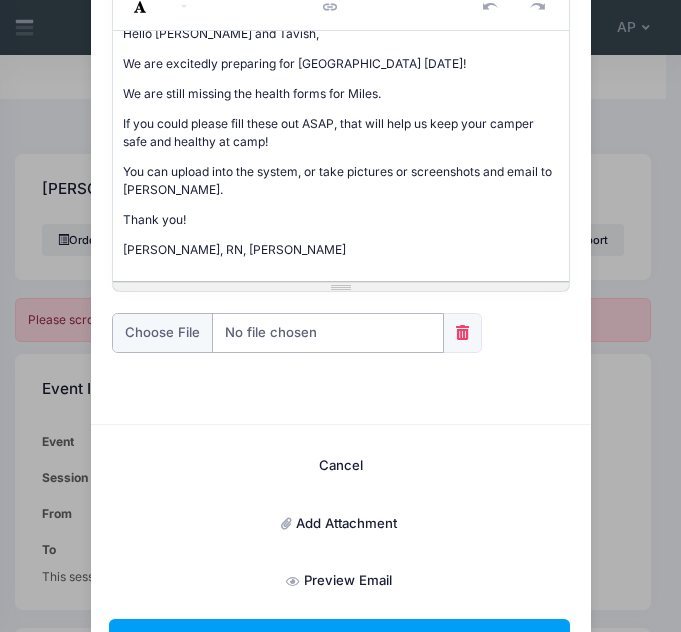 scroll, scrollTop: 428, scrollLeft: 0, axis: vertical 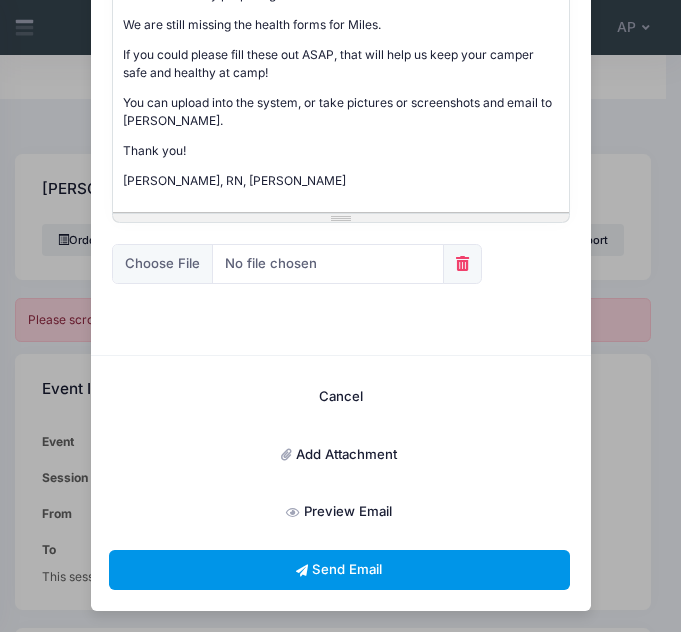 click on "Send Email" at bounding box center [339, 570] 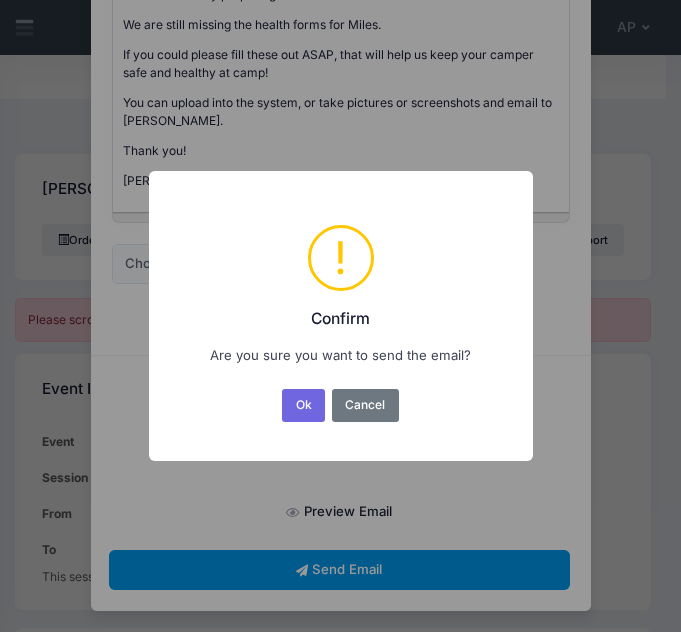 scroll, scrollTop: 0, scrollLeft: 0, axis: both 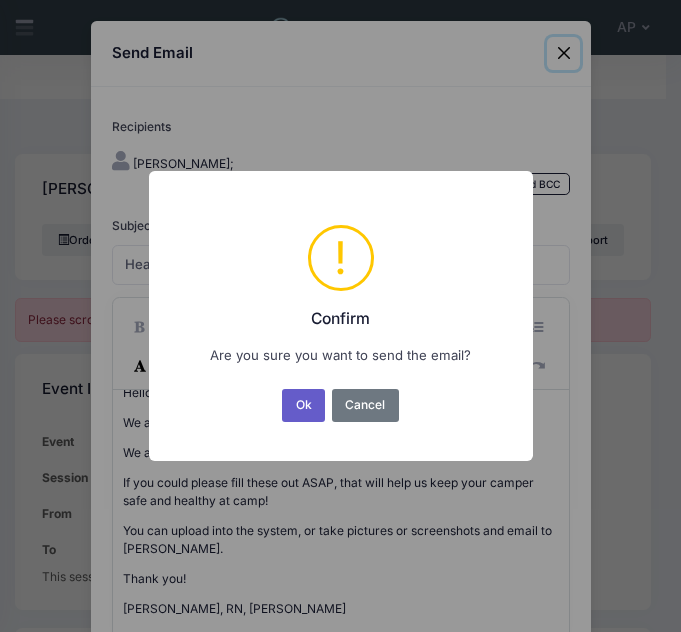 click on "Ok" at bounding box center (303, 405) 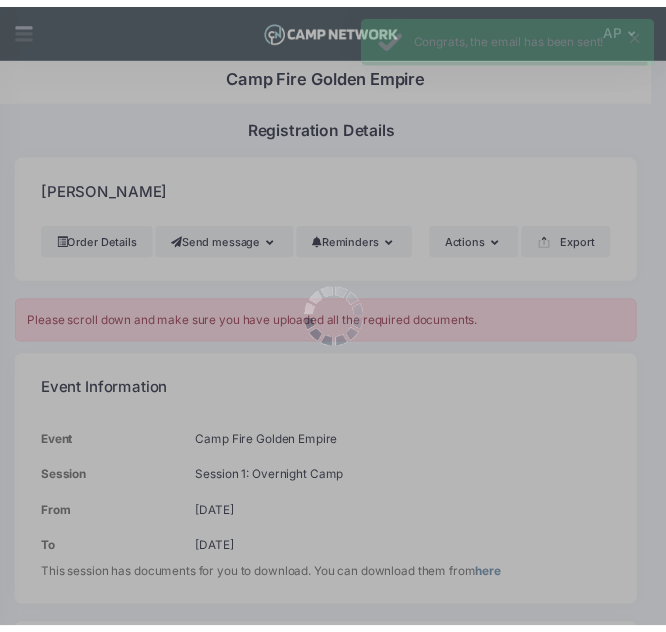 scroll, scrollTop: 359, scrollLeft: 0, axis: vertical 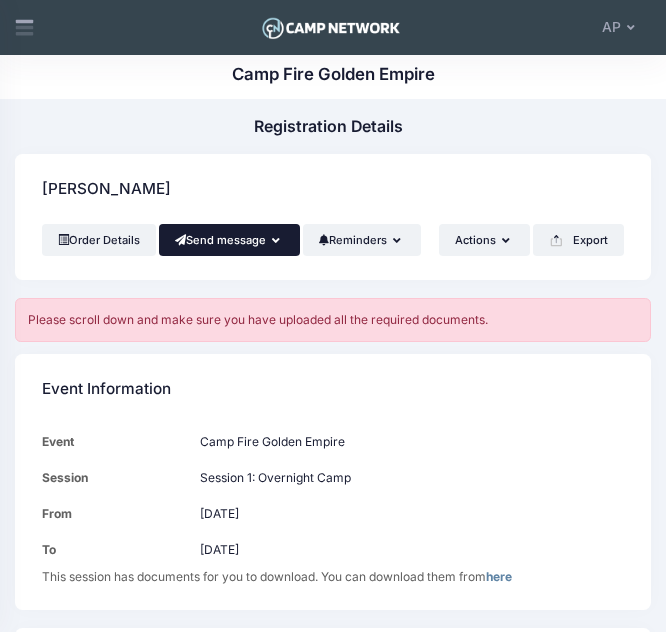 click on "Send message" at bounding box center (229, 240) 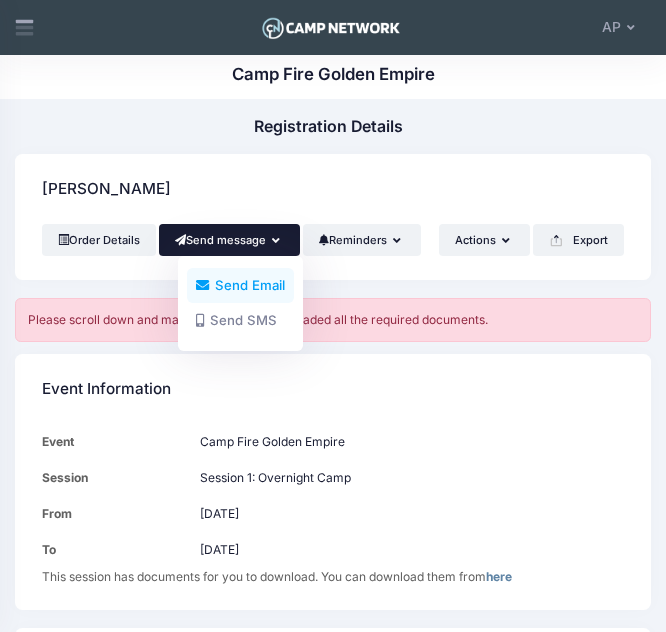 click on "Send Email" at bounding box center (240, 285) 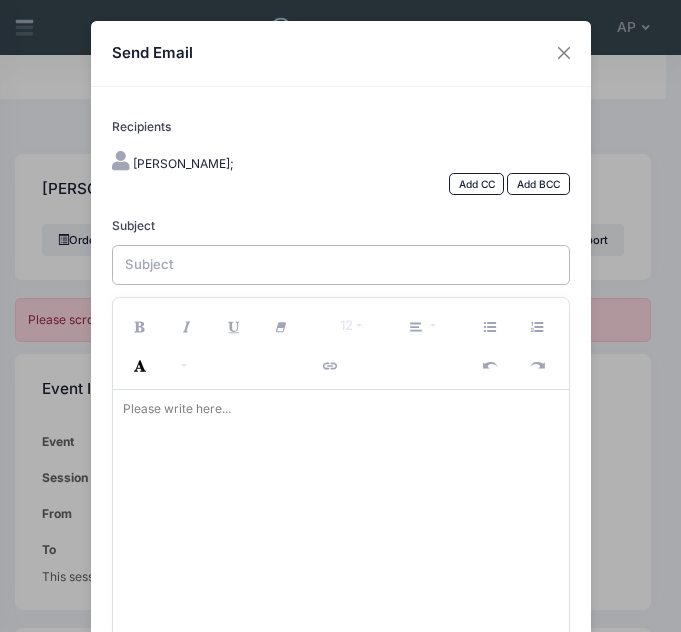 click on "Subject" at bounding box center [341, 265] 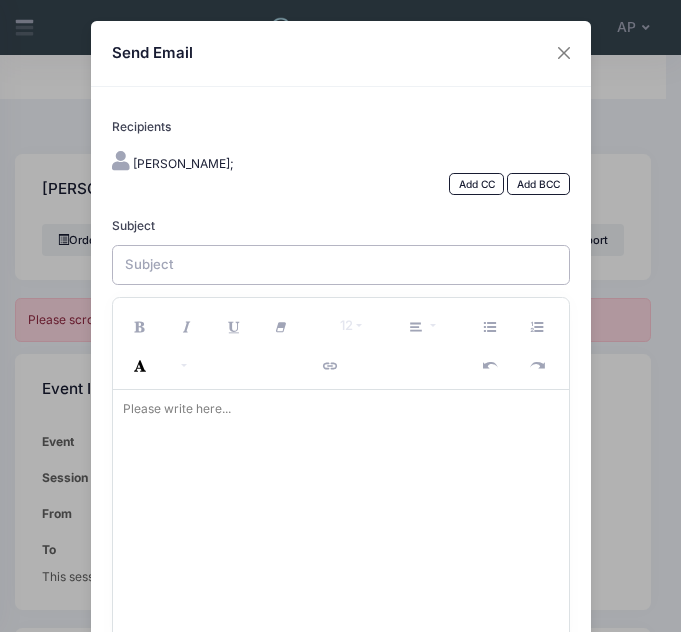 type on "Health Forms missing" 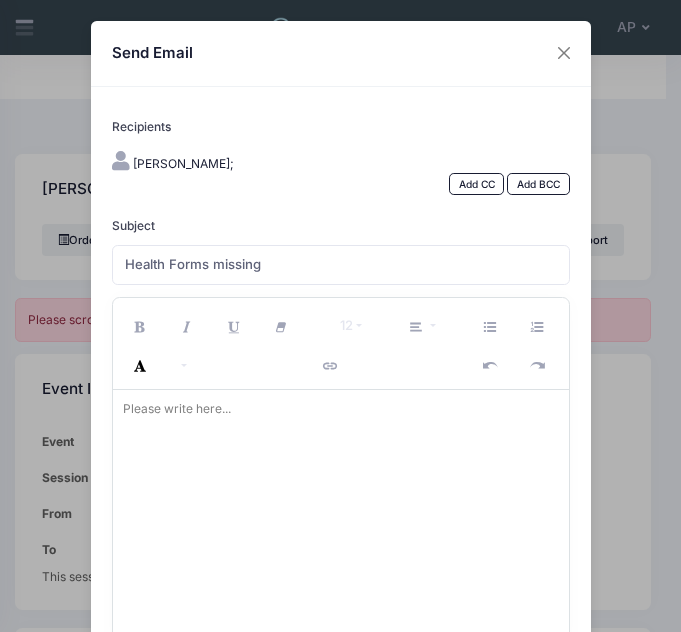 click on "Please write here..." at bounding box center (177, 409) 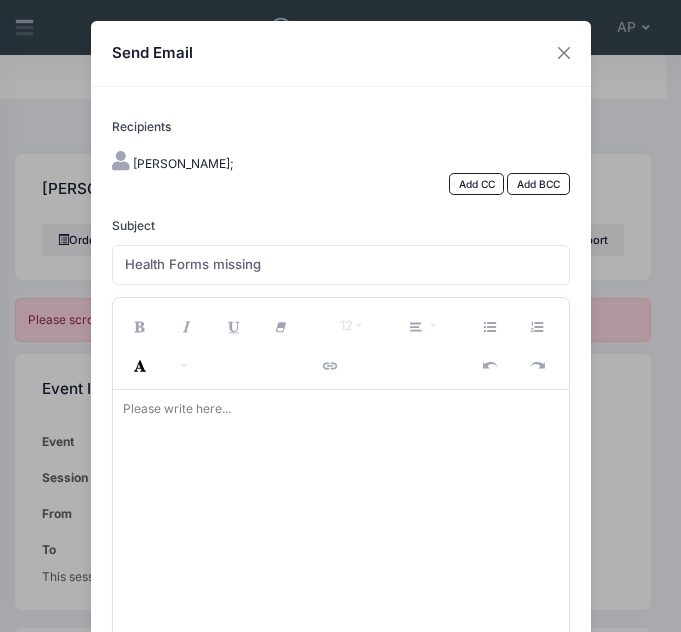 type 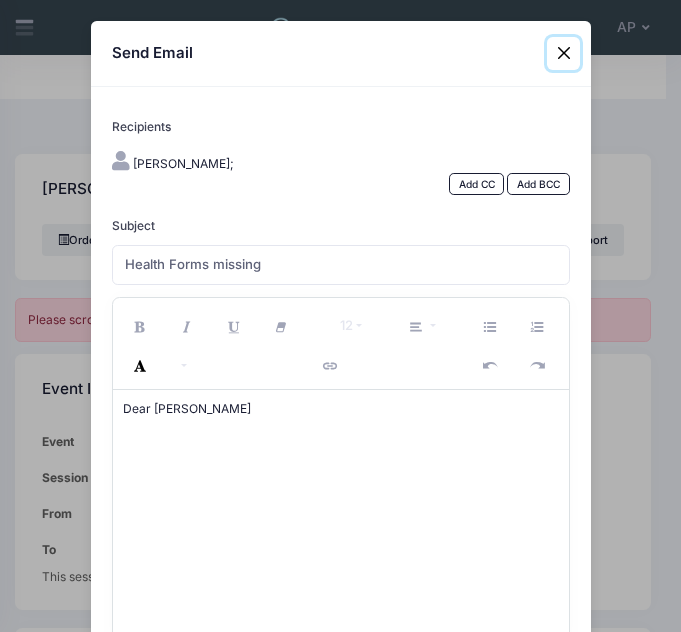 click at bounding box center [563, 53] 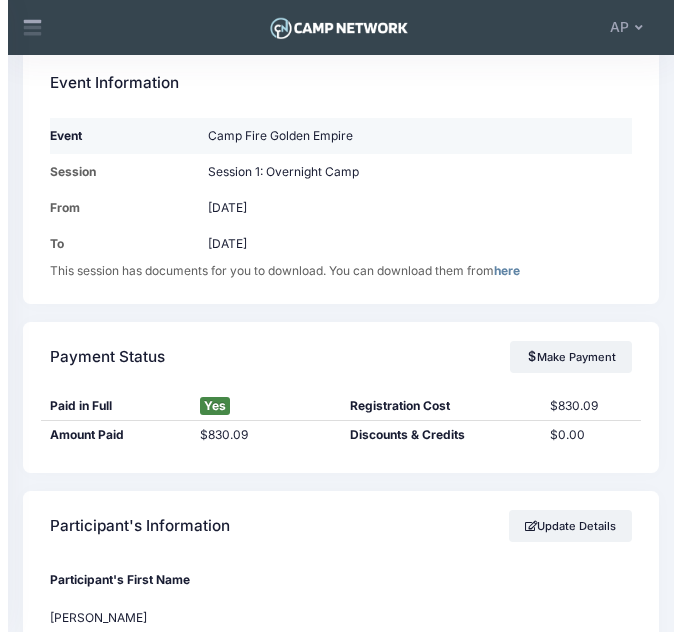 scroll, scrollTop: 0, scrollLeft: 0, axis: both 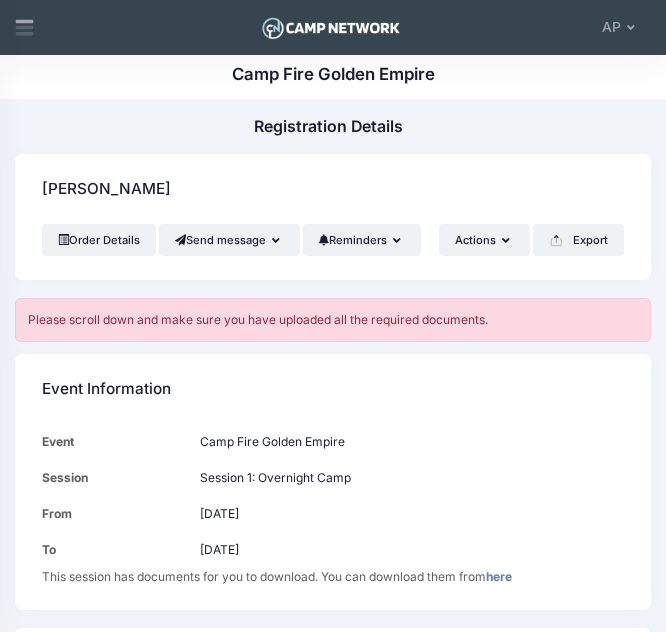 click on "Smith, Roxann" at bounding box center [333, 189] 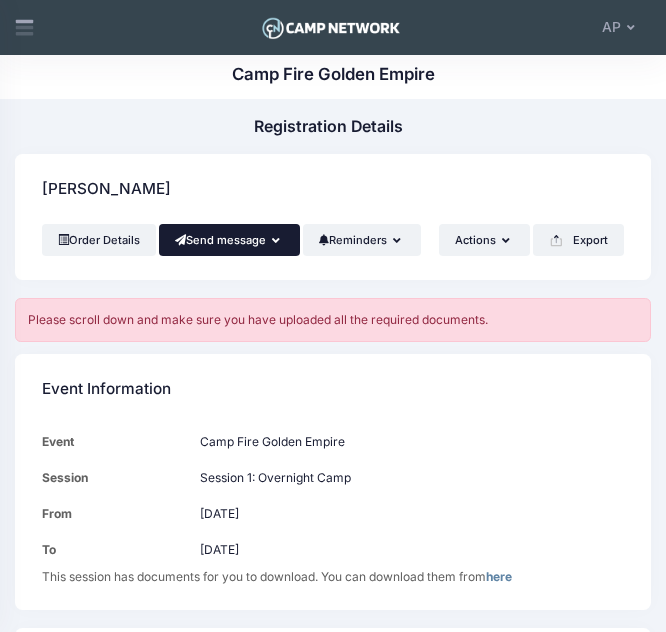 click on "Send message" at bounding box center (229, 240) 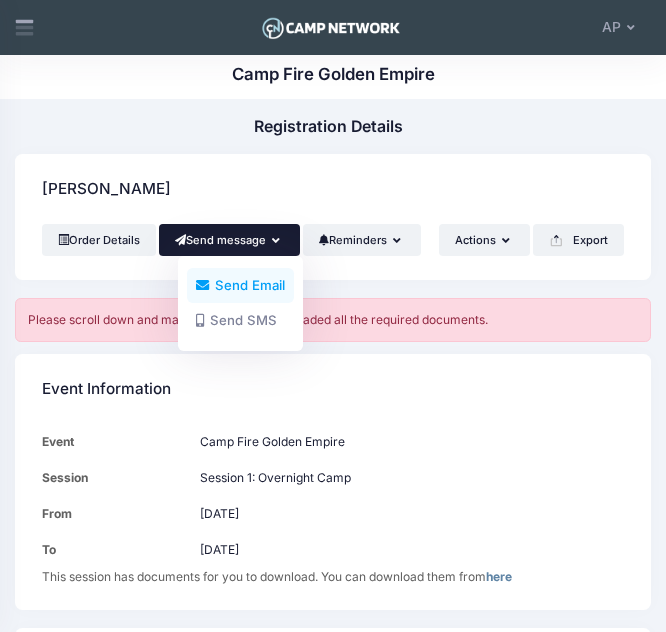 click at bounding box center (202, 285) 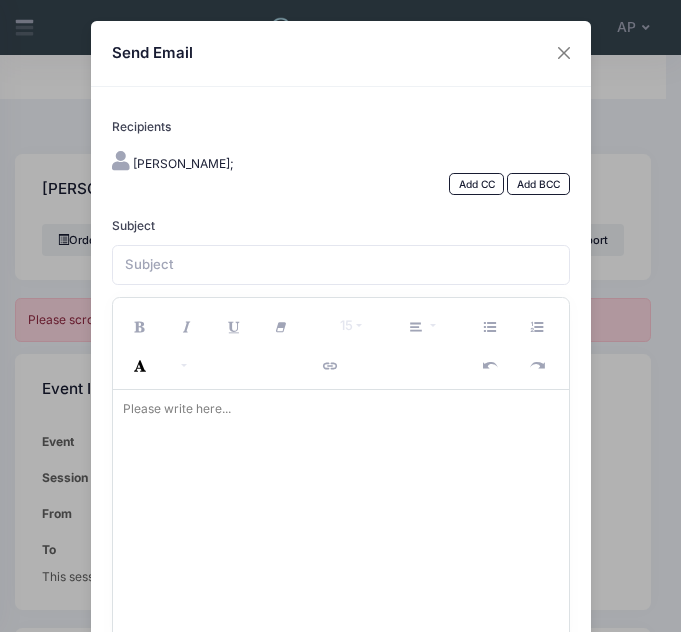 click at bounding box center [341, 515] 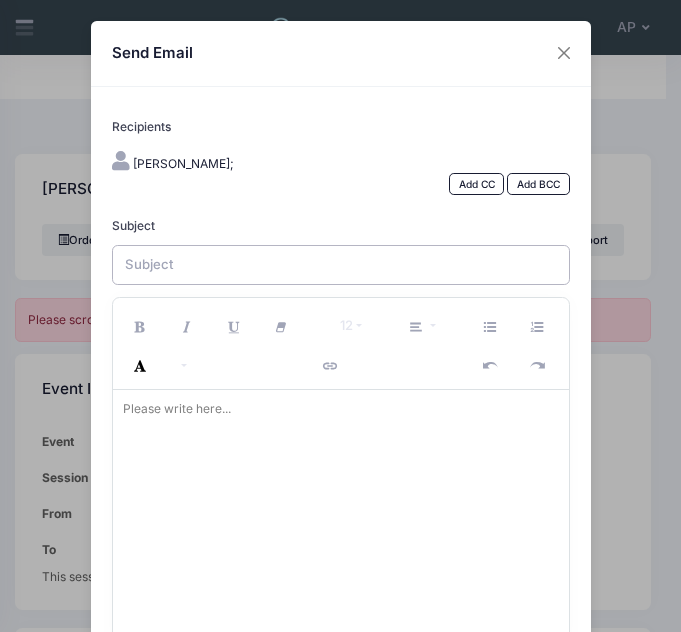 click on "Subject" at bounding box center [341, 265] 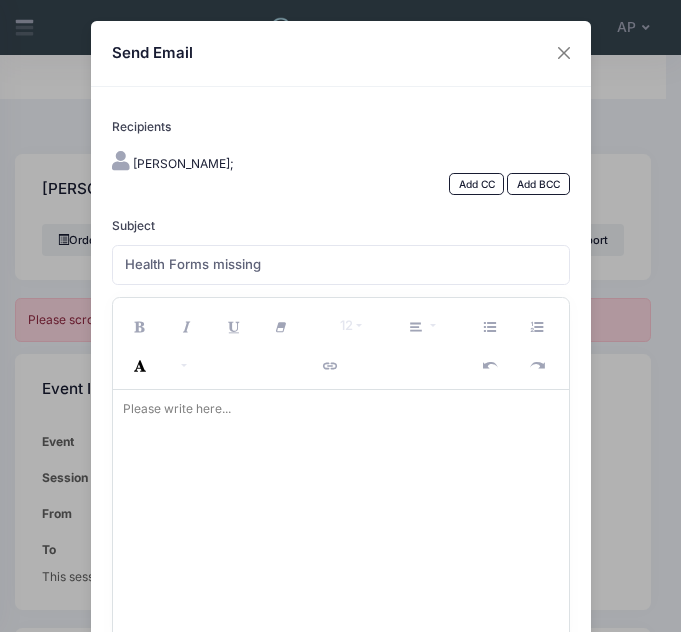 click at bounding box center [341, 515] 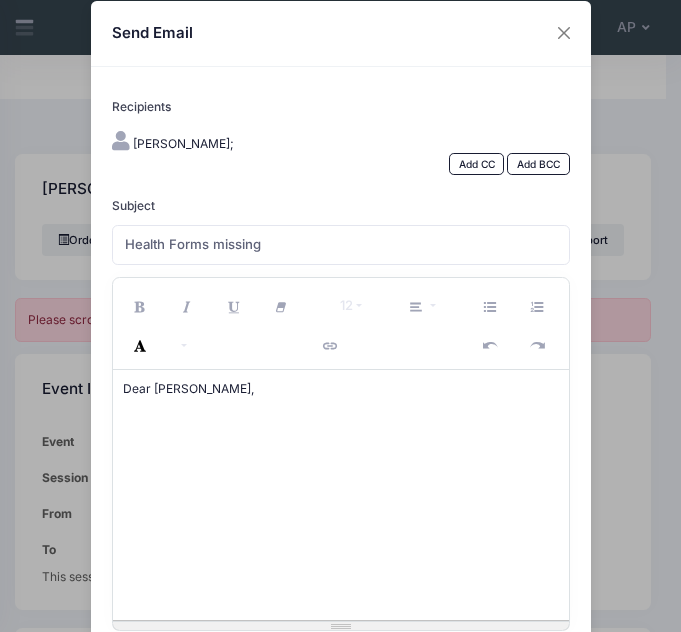 scroll, scrollTop: 21, scrollLeft: 0, axis: vertical 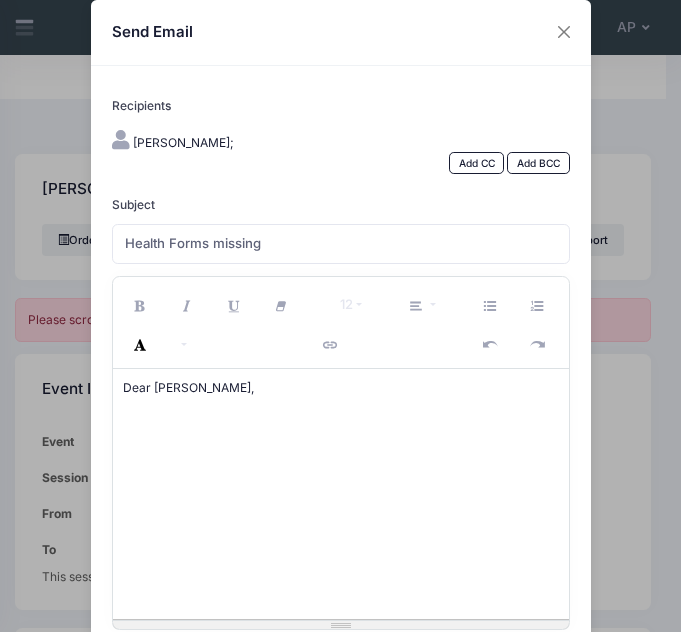 drag, startPoint x: 240, startPoint y: 522, endPoint x: 197, endPoint y: 503, distance: 47.010635 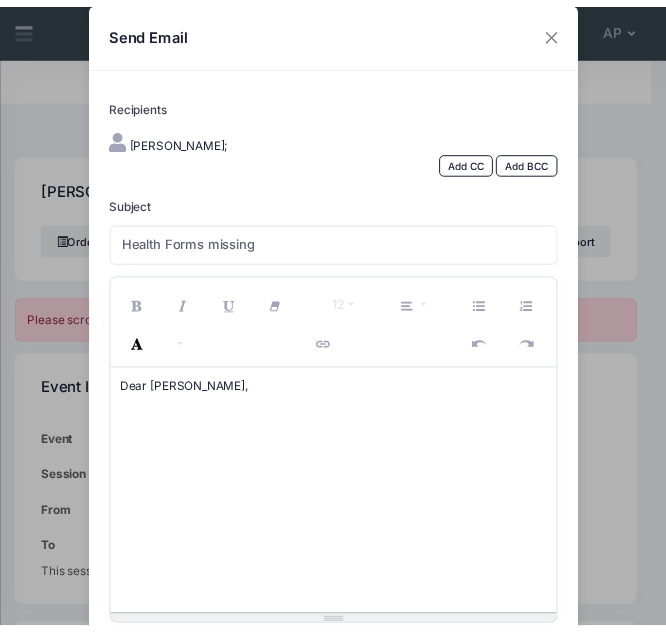 scroll, scrollTop: 0, scrollLeft: 0, axis: both 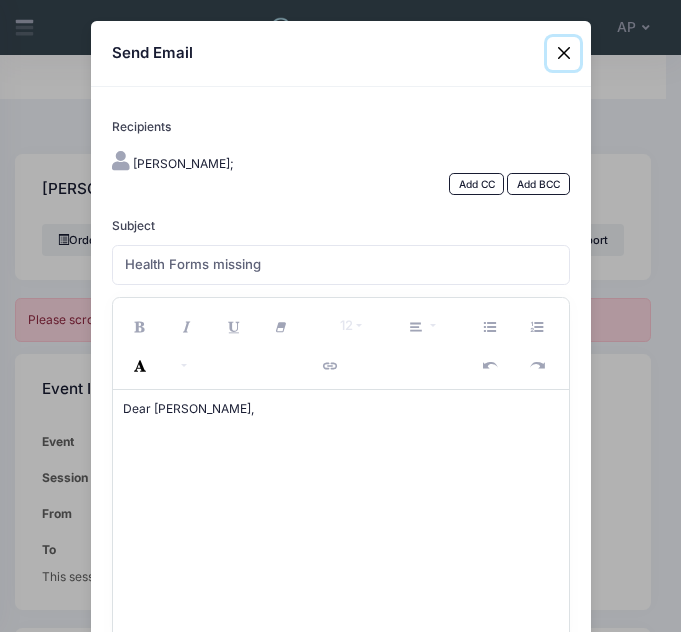 click at bounding box center [563, 53] 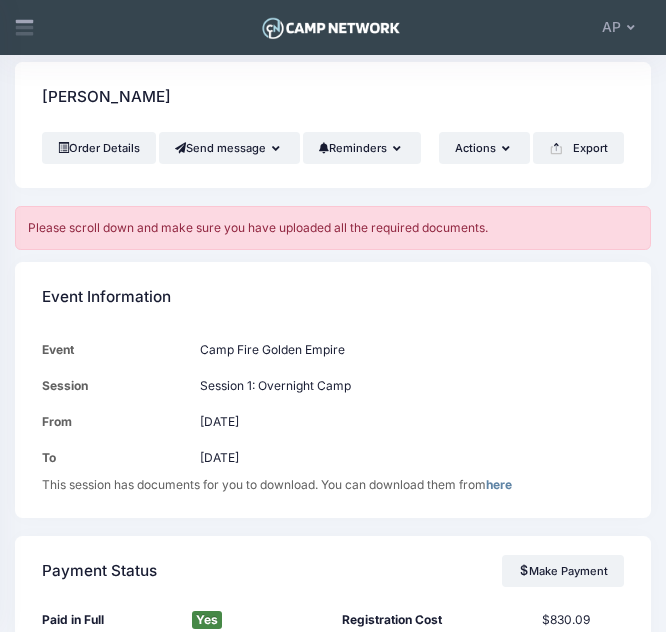 scroll, scrollTop: 0, scrollLeft: 0, axis: both 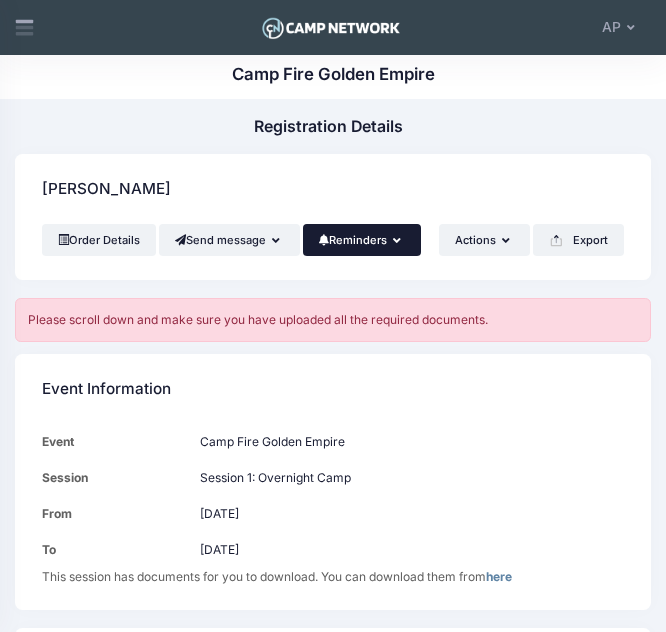 click on "Reminders" at bounding box center [362, 240] 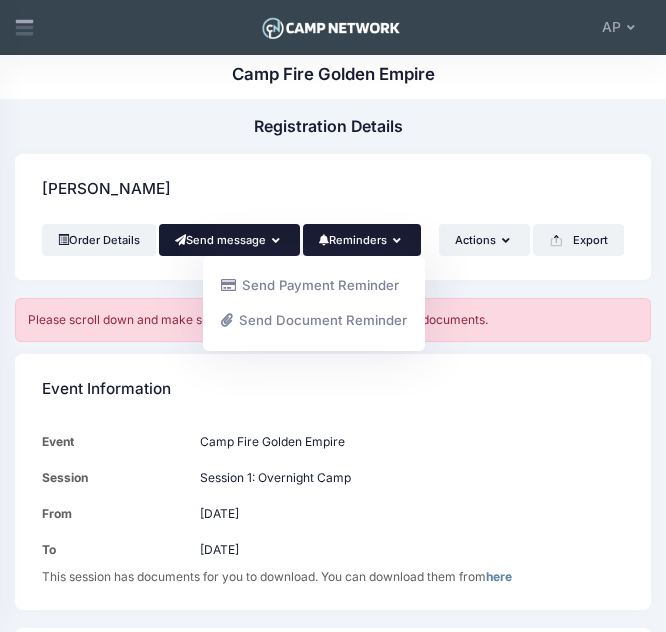 click on "Send message" at bounding box center (229, 240) 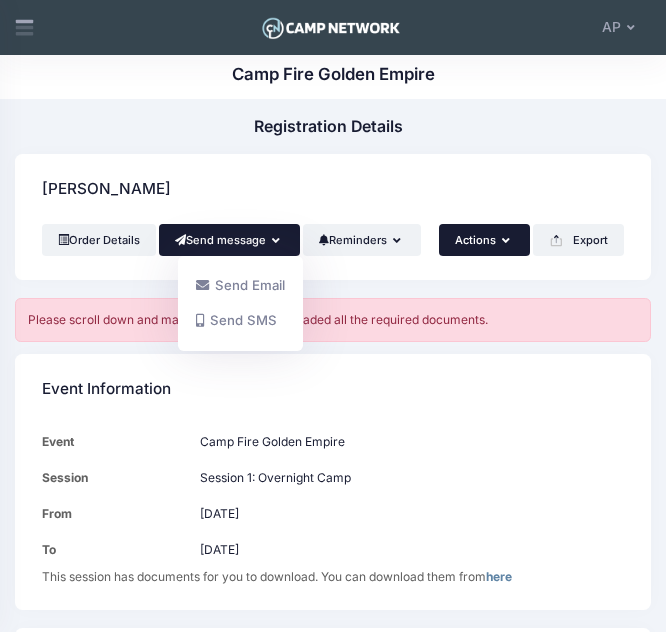 click on "Actions" at bounding box center (484, 240) 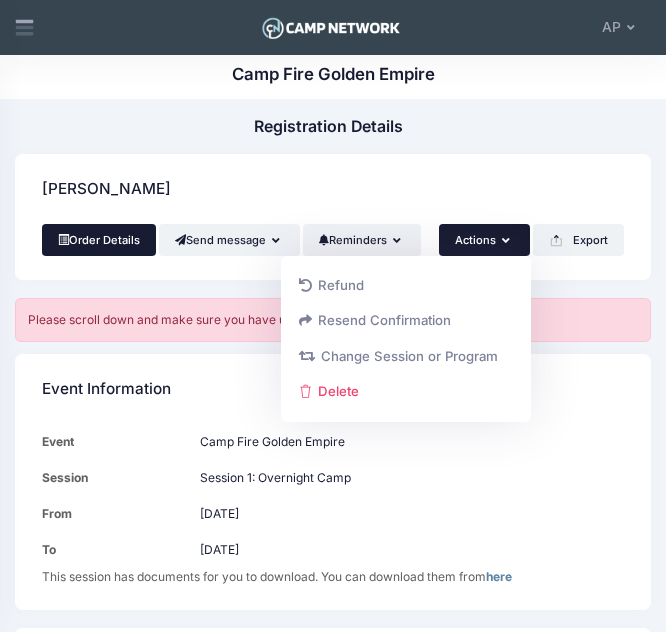 click on "Order Details" at bounding box center (99, 240) 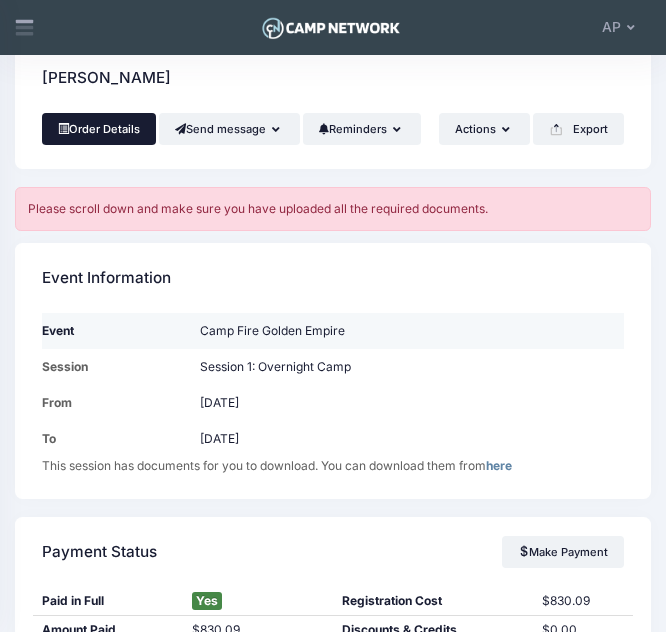 scroll, scrollTop: 0, scrollLeft: 0, axis: both 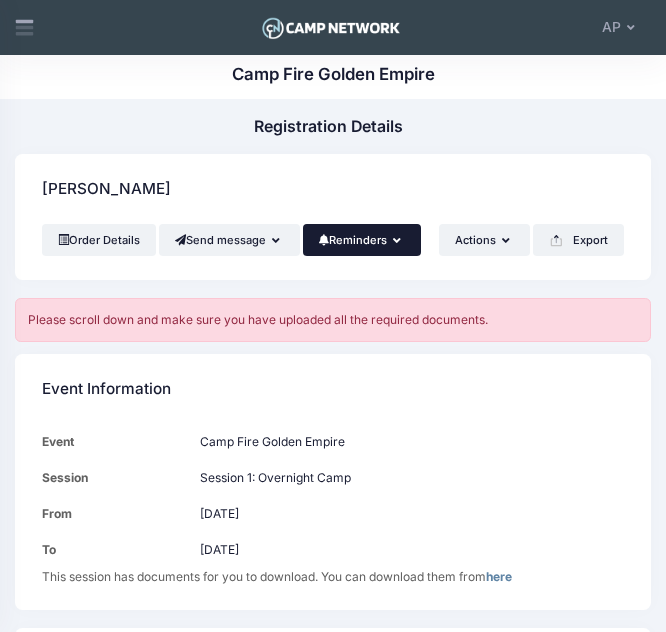 click on "Reminders" at bounding box center (362, 240) 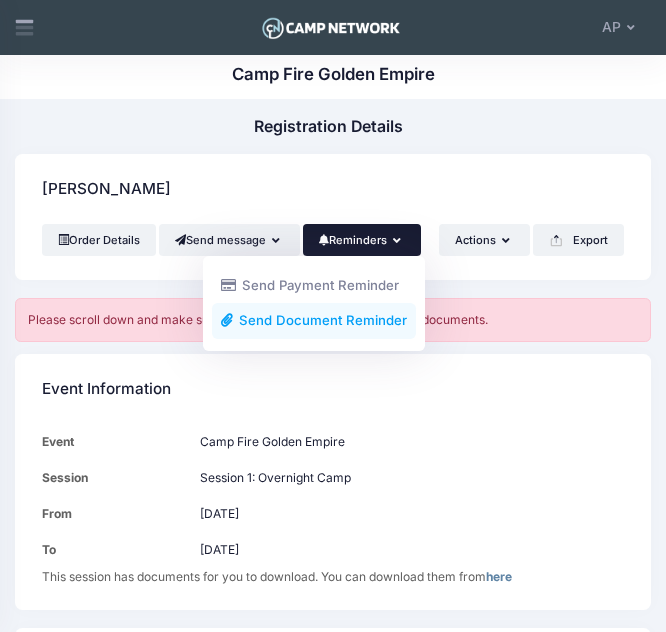 click on "Send Document Reminder" at bounding box center [314, 320] 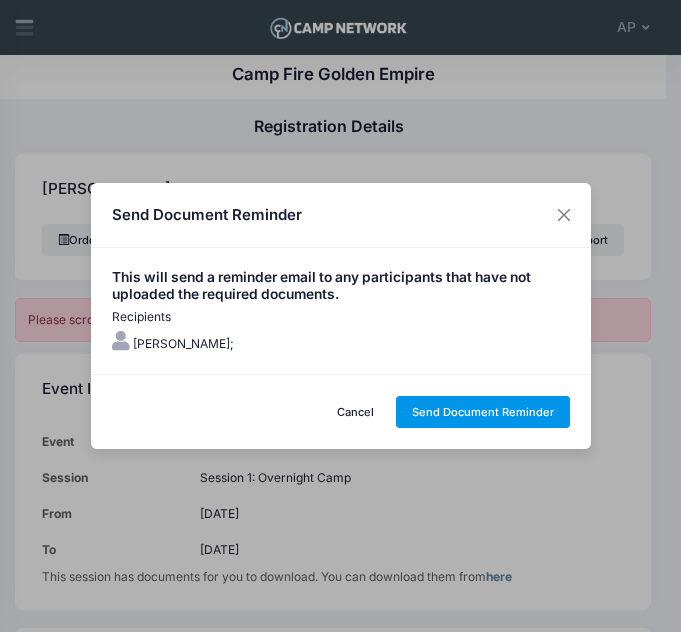 click on "Send Document Reminder" at bounding box center (483, 412) 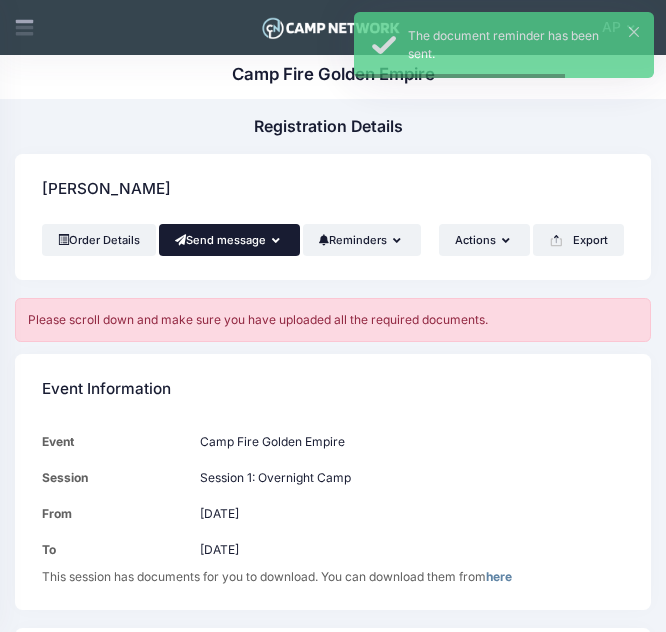 click on "Send message" at bounding box center [229, 240] 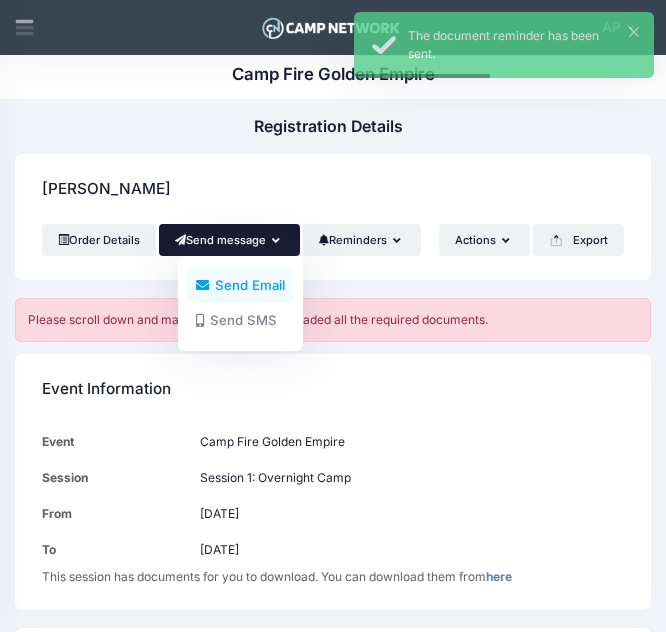 click on "Send Email" at bounding box center (240, 285) 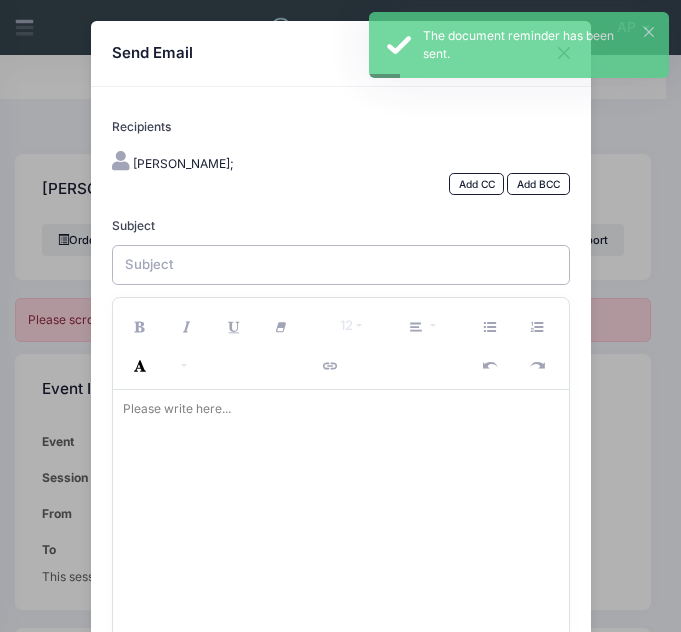 click on "Subject" at bounding box center [341, 265] 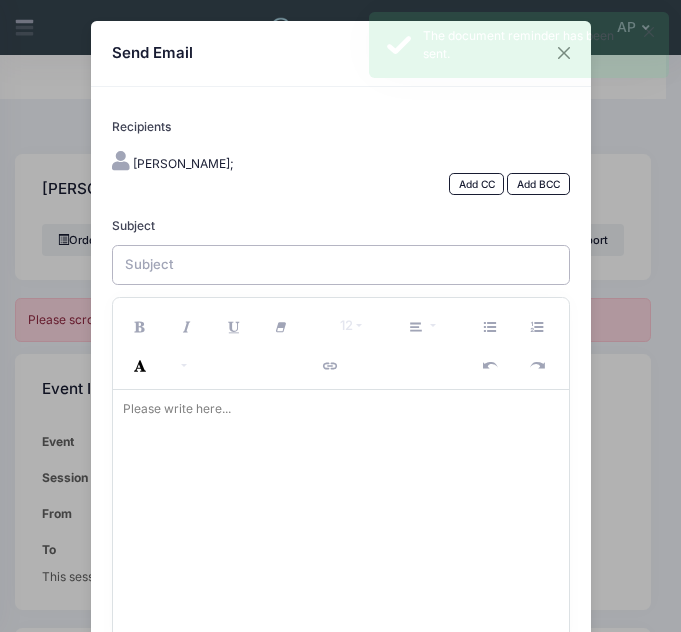 type on "Health Forms missing" 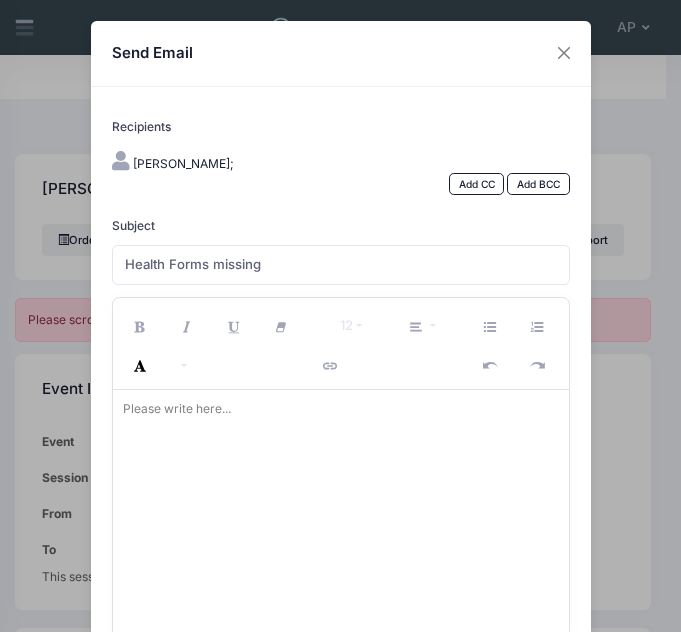 click on "Please write here..." at bounding box center (177, 409) 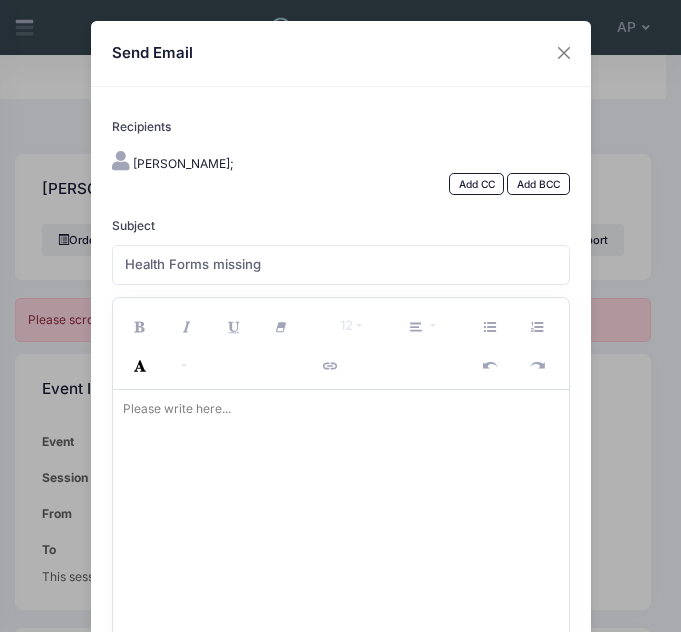 type 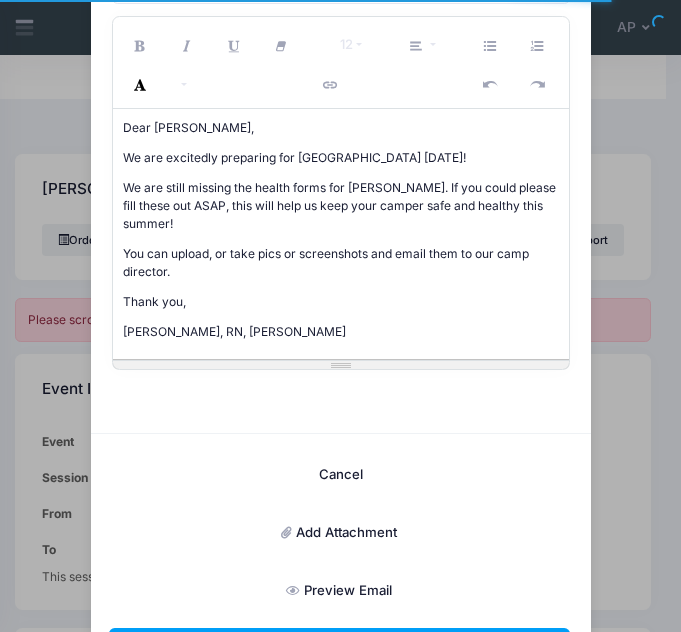 scroll, scrollTop: 281, scrollLeft: 0, axis: vertical 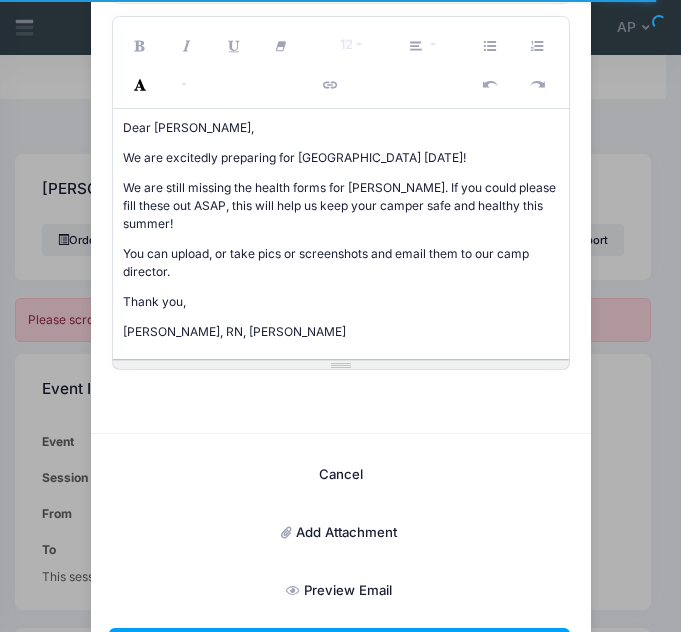click on "Add Attachment" at bounding box center (339, 533) 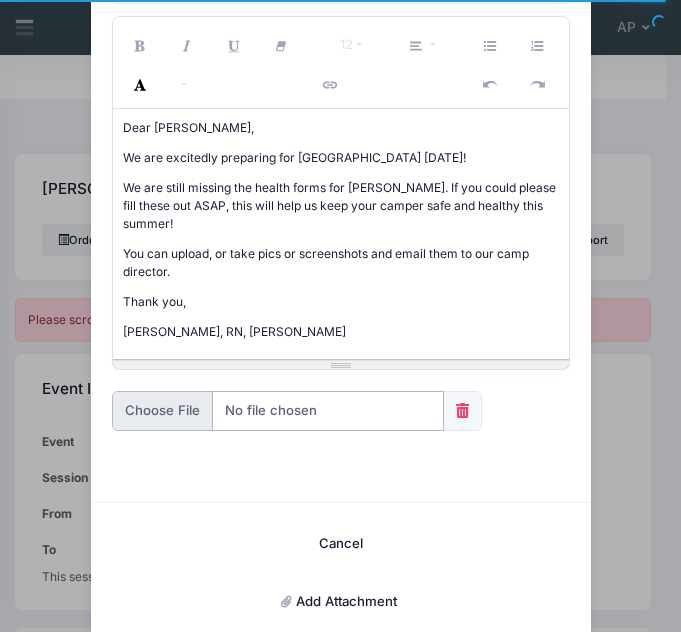 click at bounding box center (278, 411) 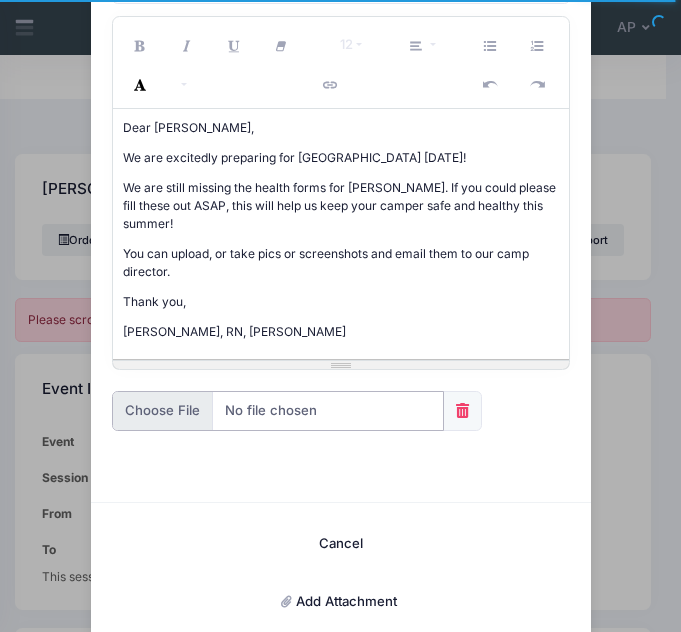type on "C:\fakepath\Camp Gold Hollow Health Form.pdf" 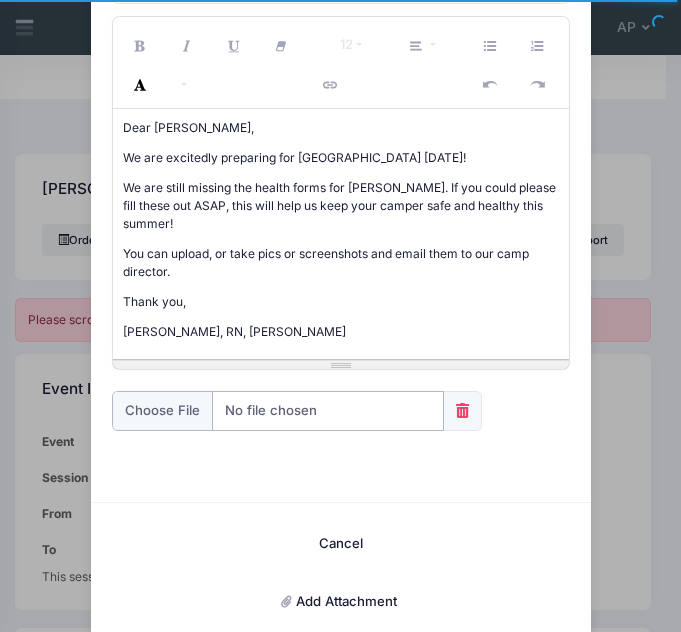 scroll, scrollTop: 428, scrollLeft: 0, axis: vertical 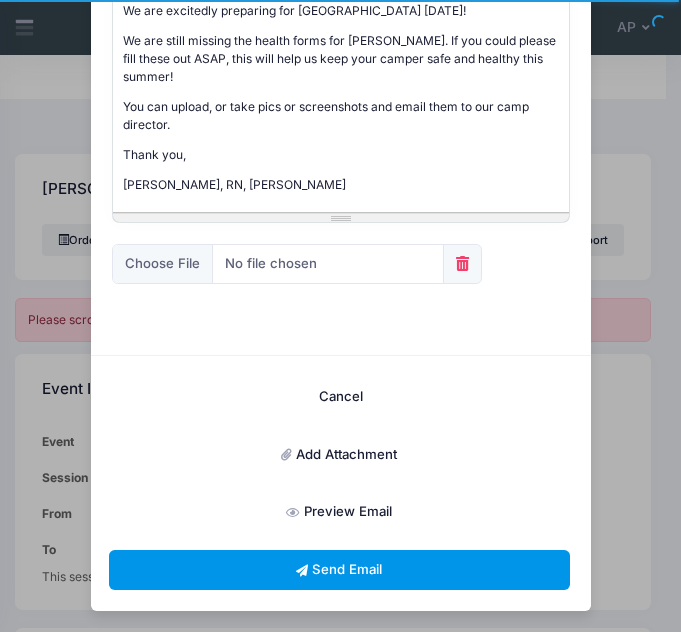 click on "Send Email" at bounding box center (339, 570) 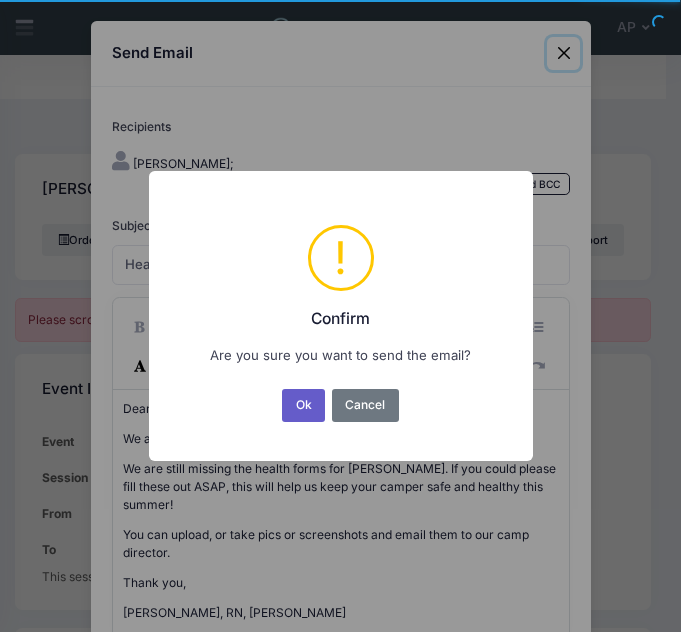 click on "Ok" at bounding box center (303, 405) 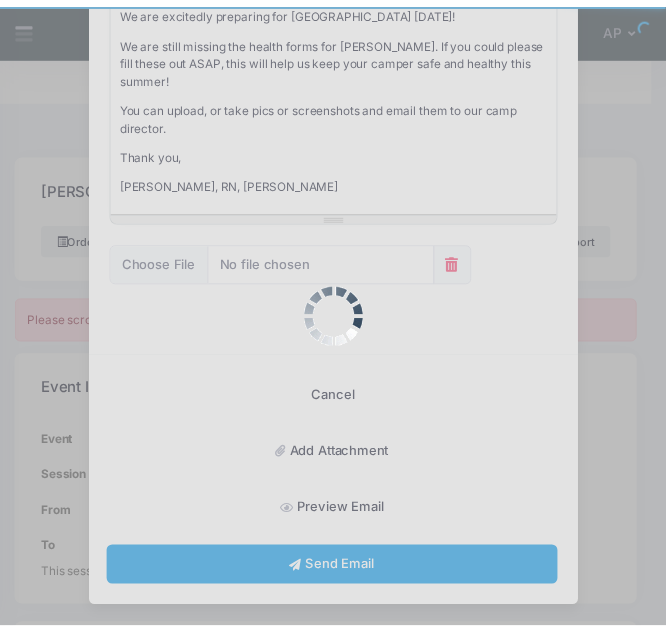 scroll, scrollTop: 359, scrollLeft: 0, axis: vertical 